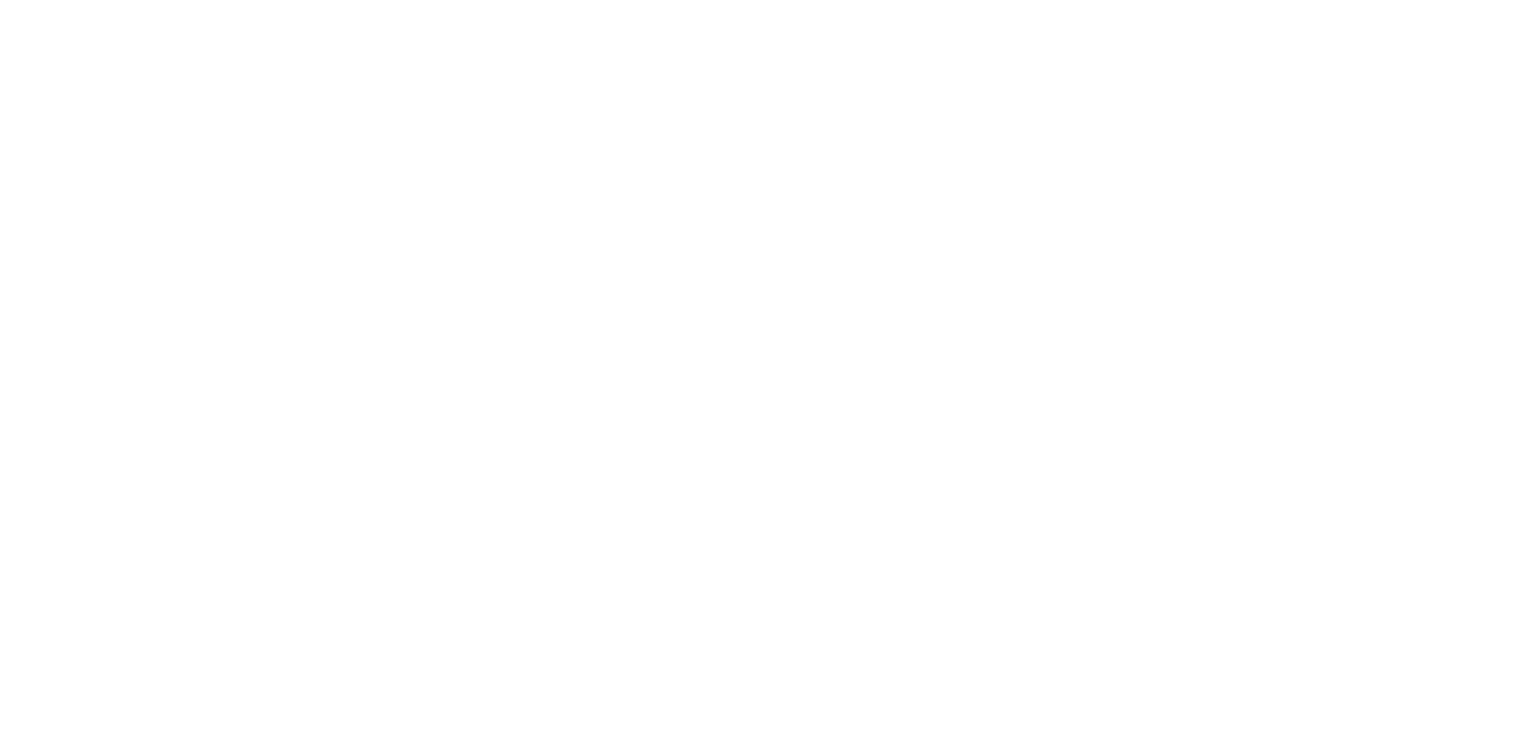 scroll, scrollTop: 0, scrollLeft: 0, axis: both 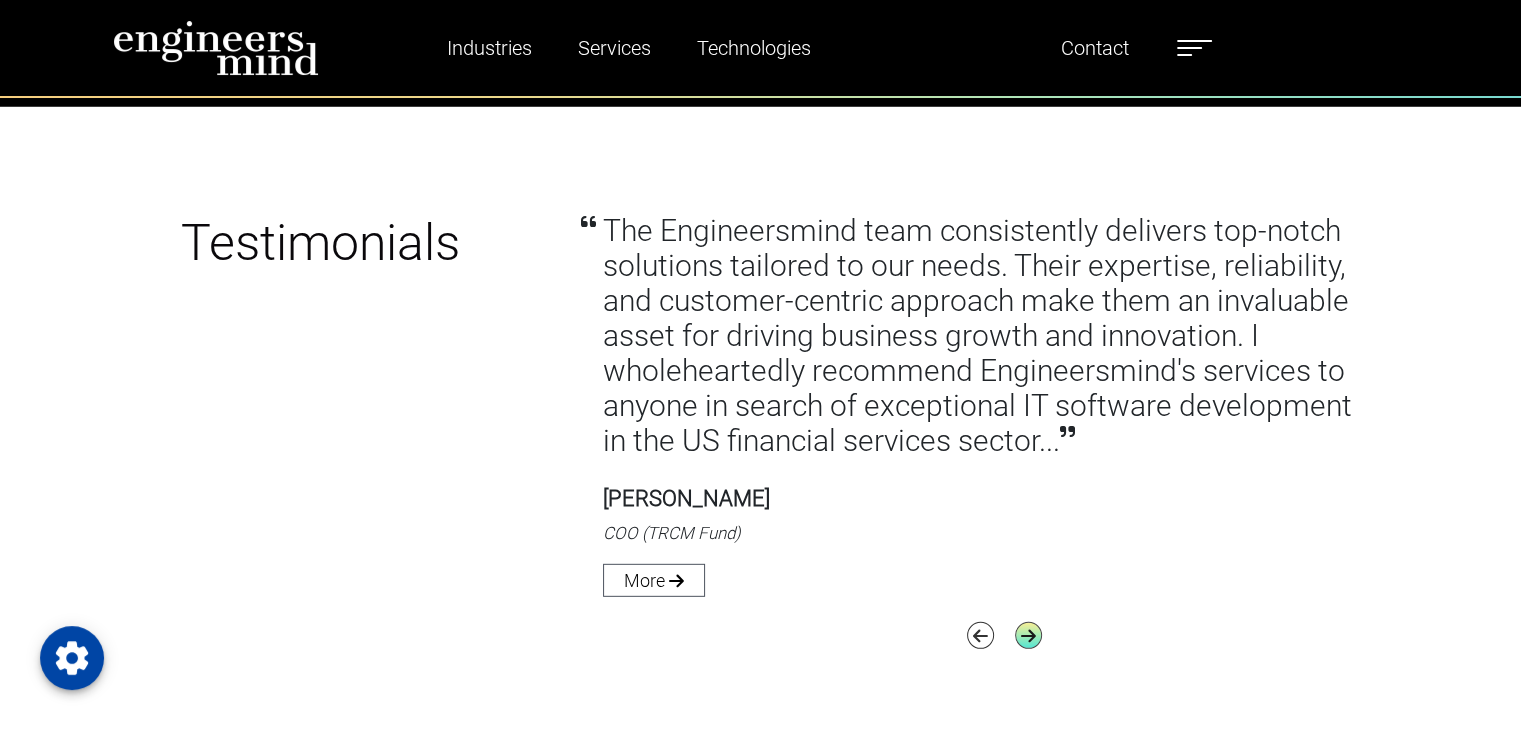 click at bounding box center (1028, 635) 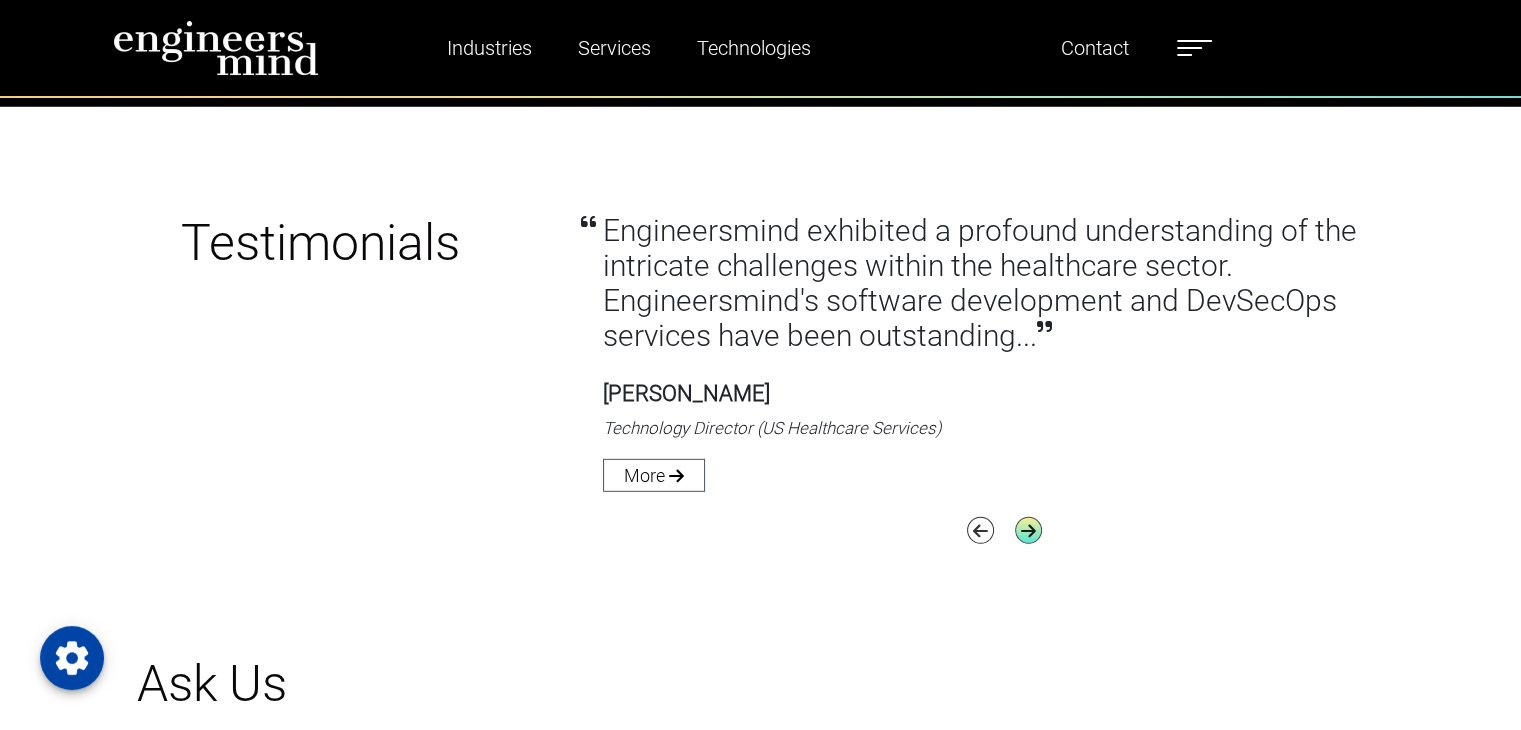 click at bounding box center (1028, 530) 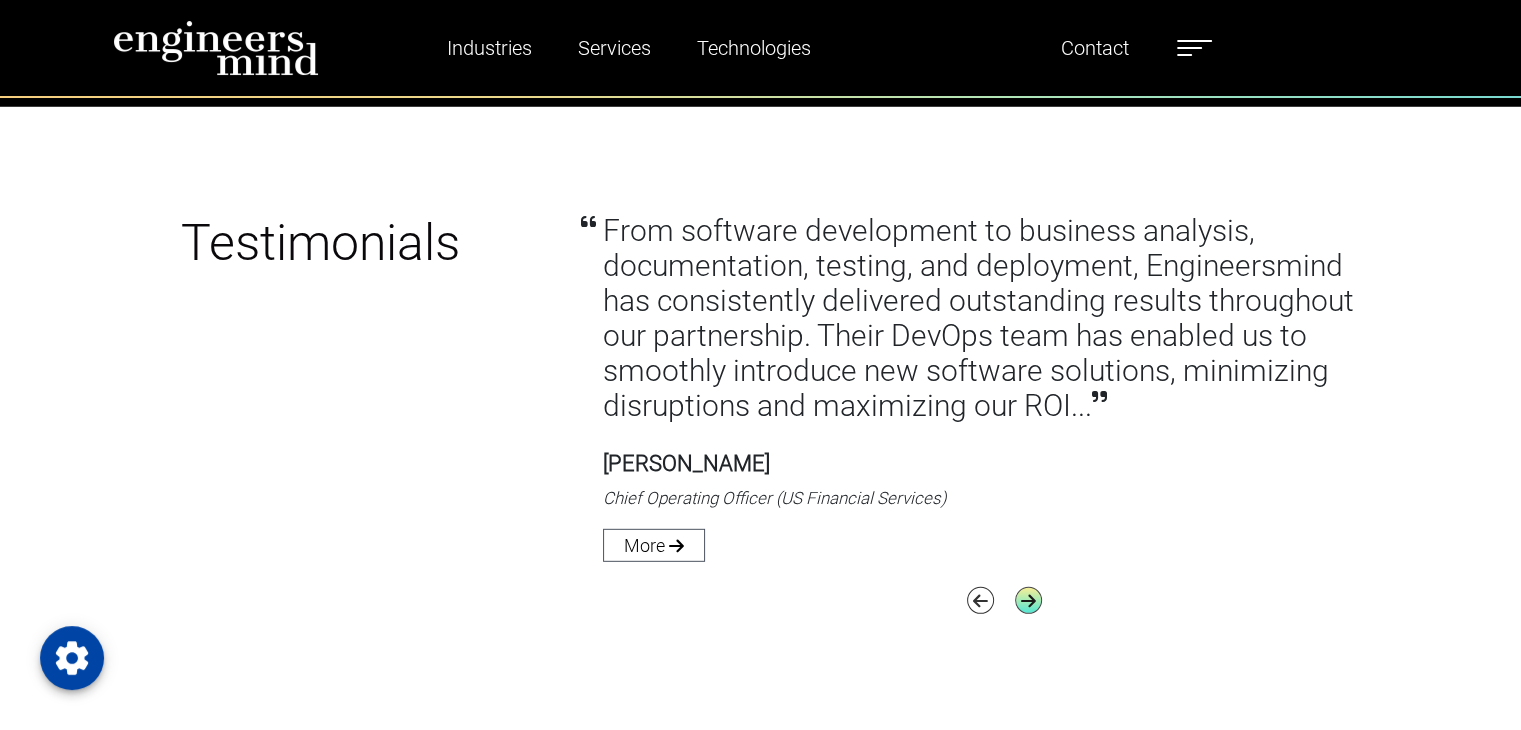 click at bounding box center (1028, 600) 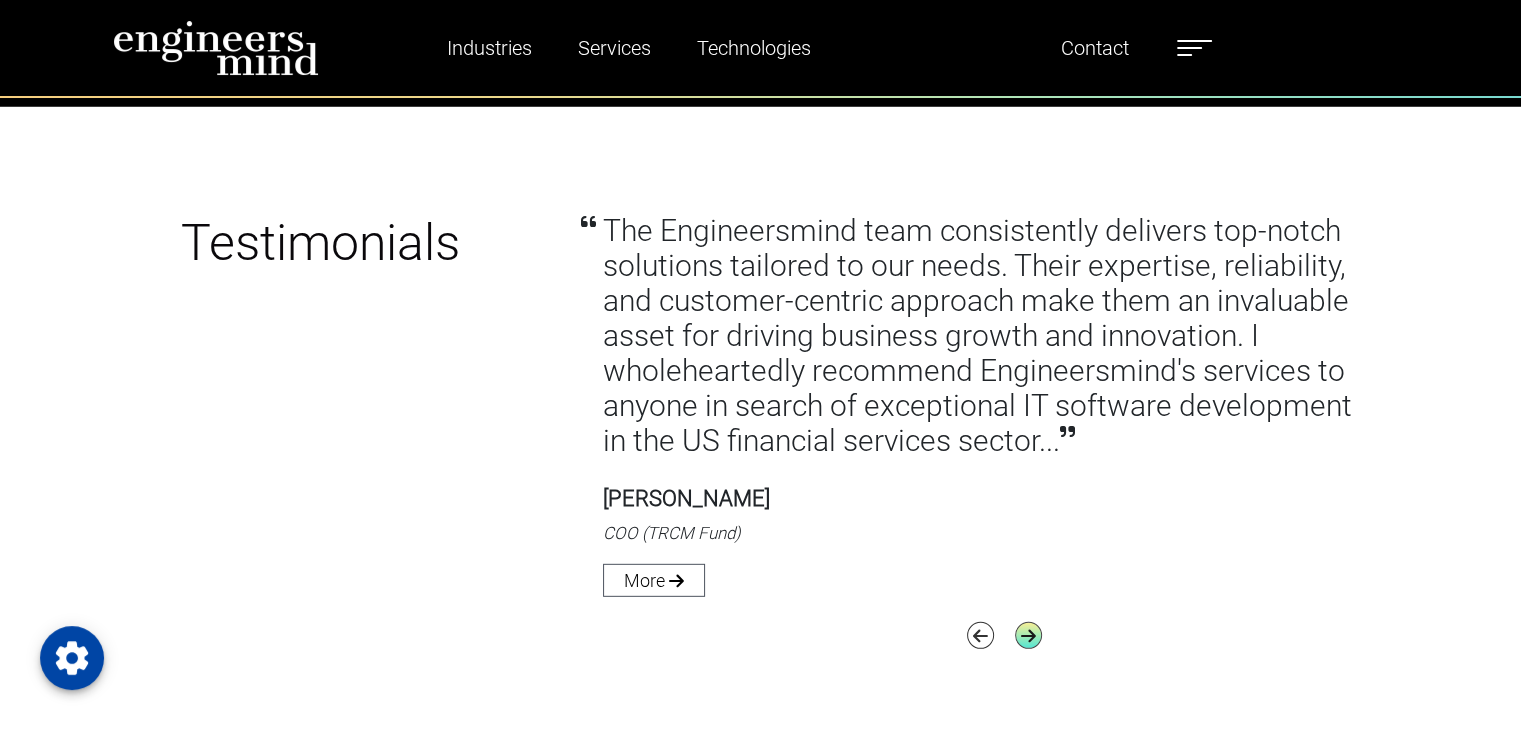 click at bounding box center (1028, 635) 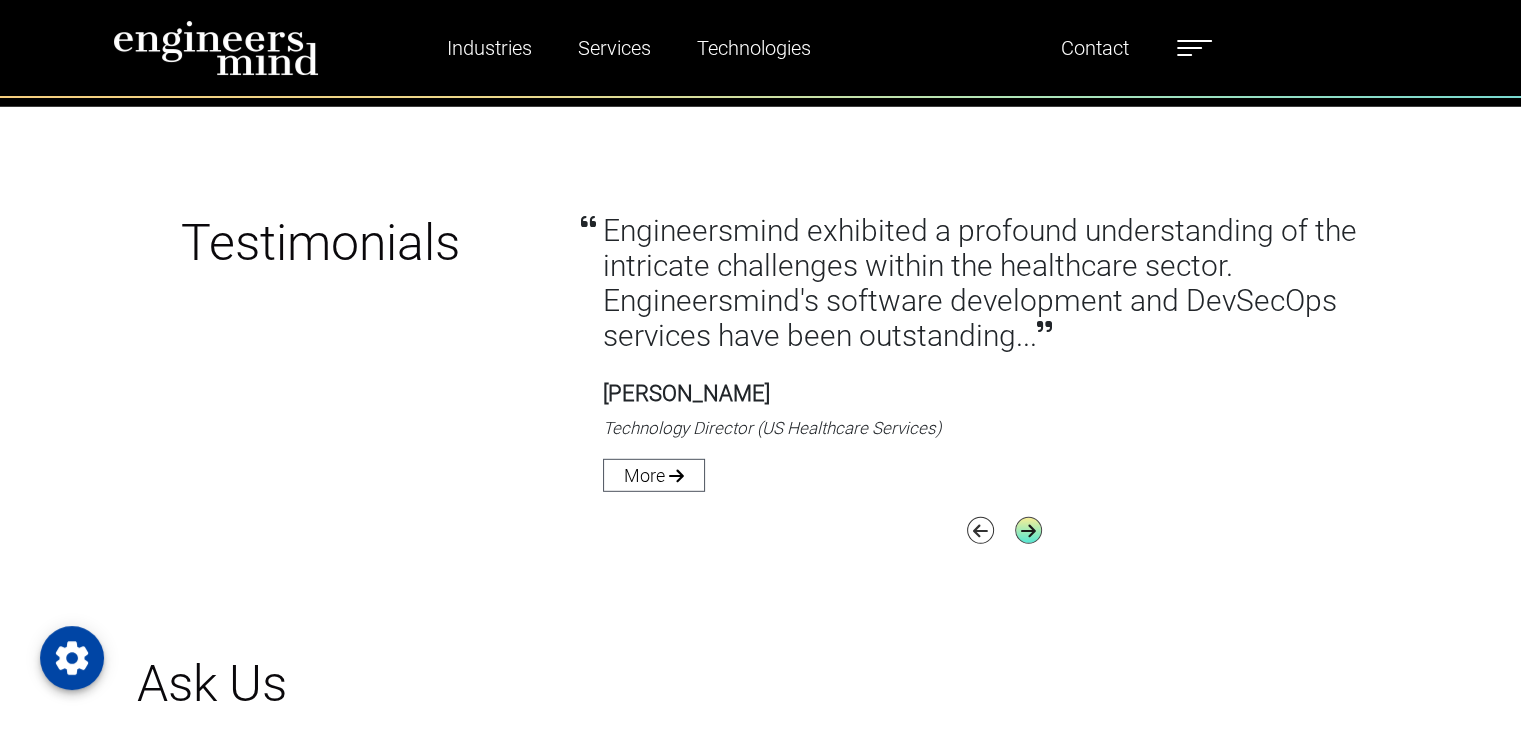 click at bounding box center [1028, 530] 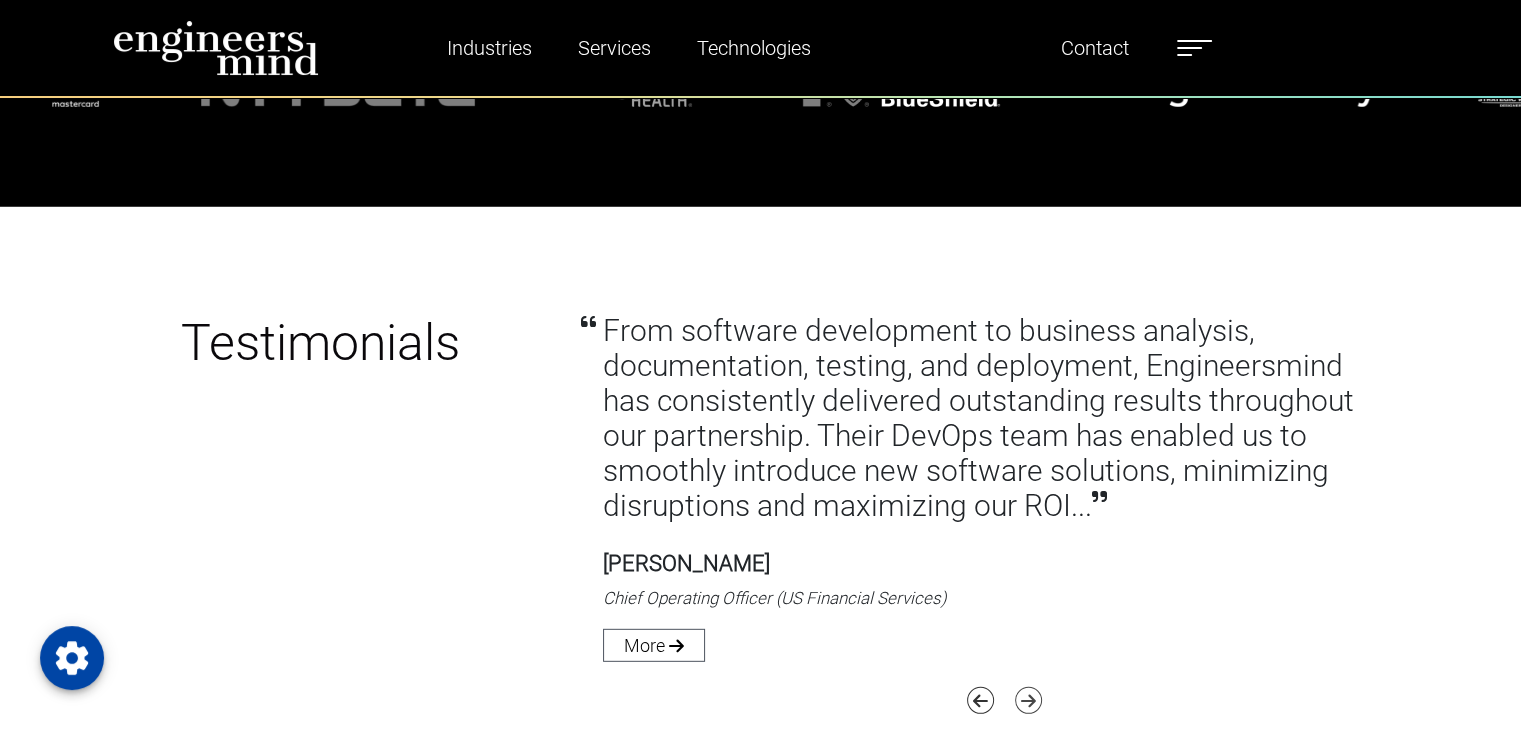 scroll, scrollTop: 5700, scrollLeft: 0, axis: vertical 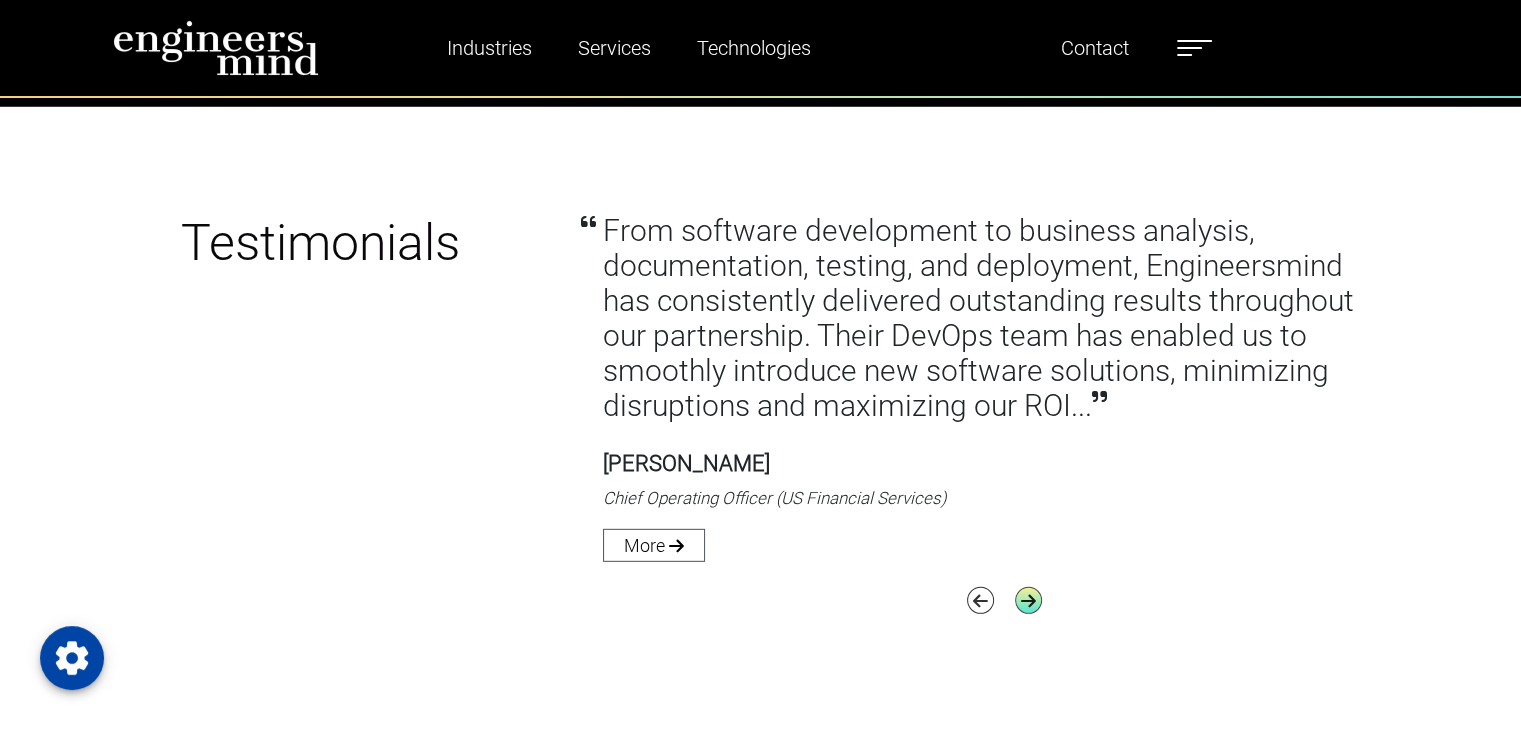 click at bounding box center [1028, 600] 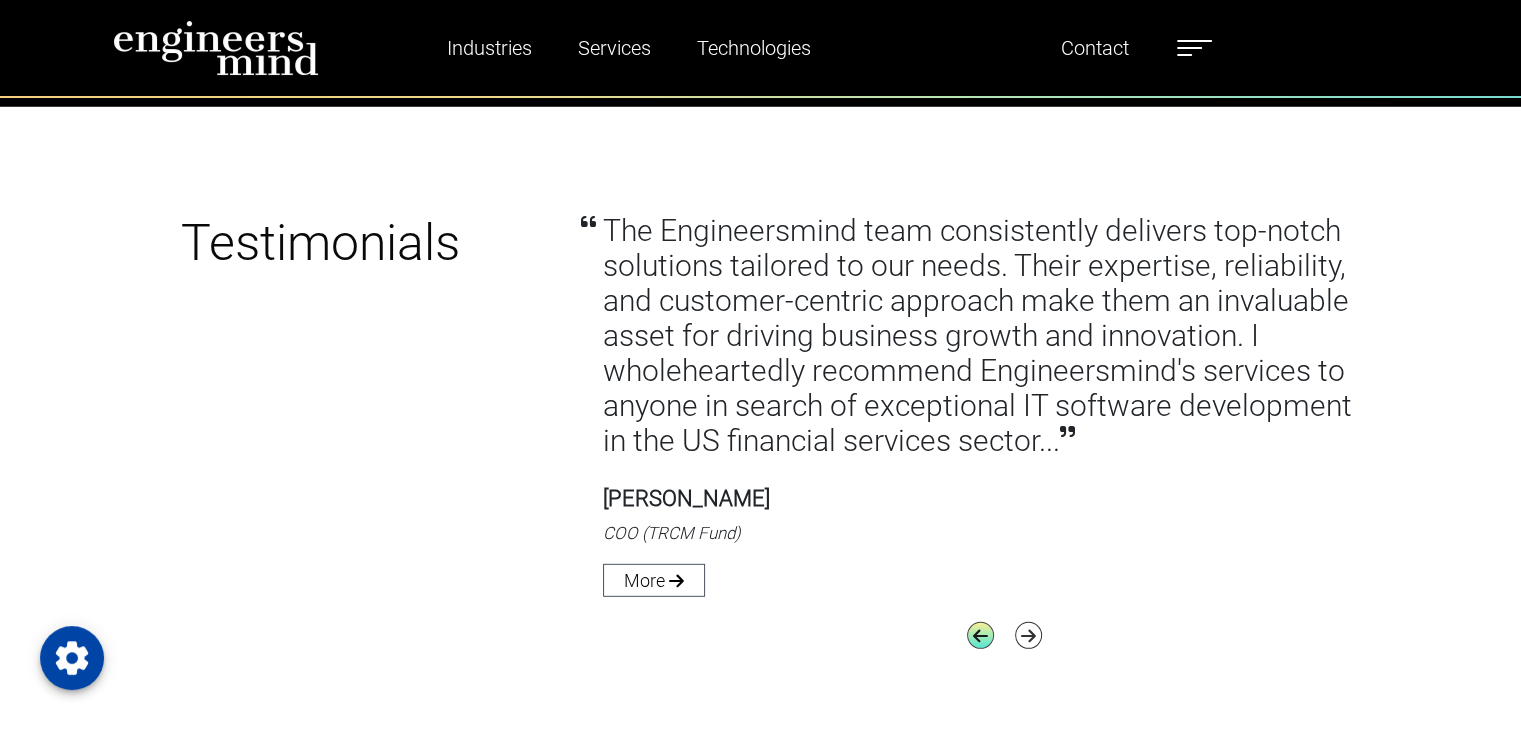 click at bounding box center (980, 635) 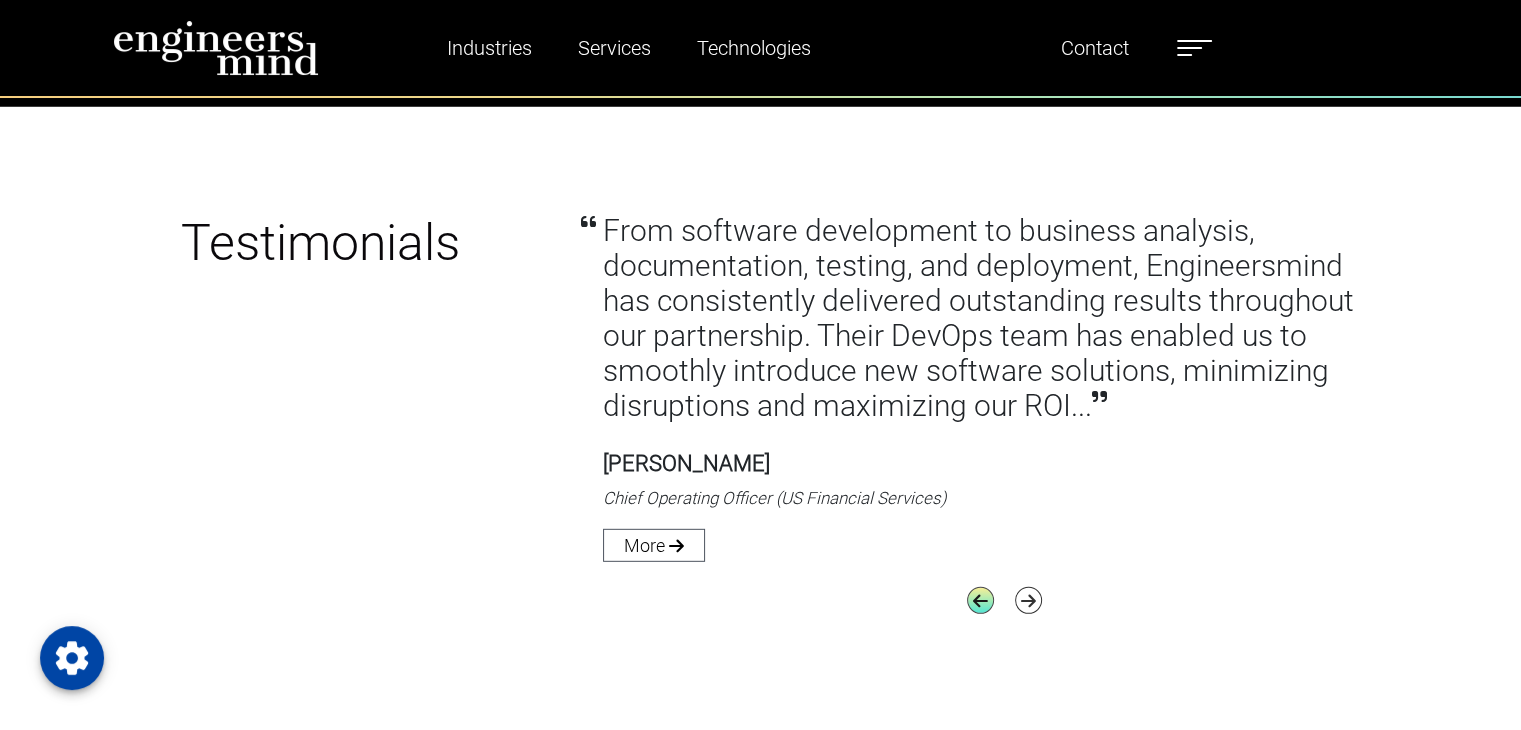 click at bounding box center (980, 600) 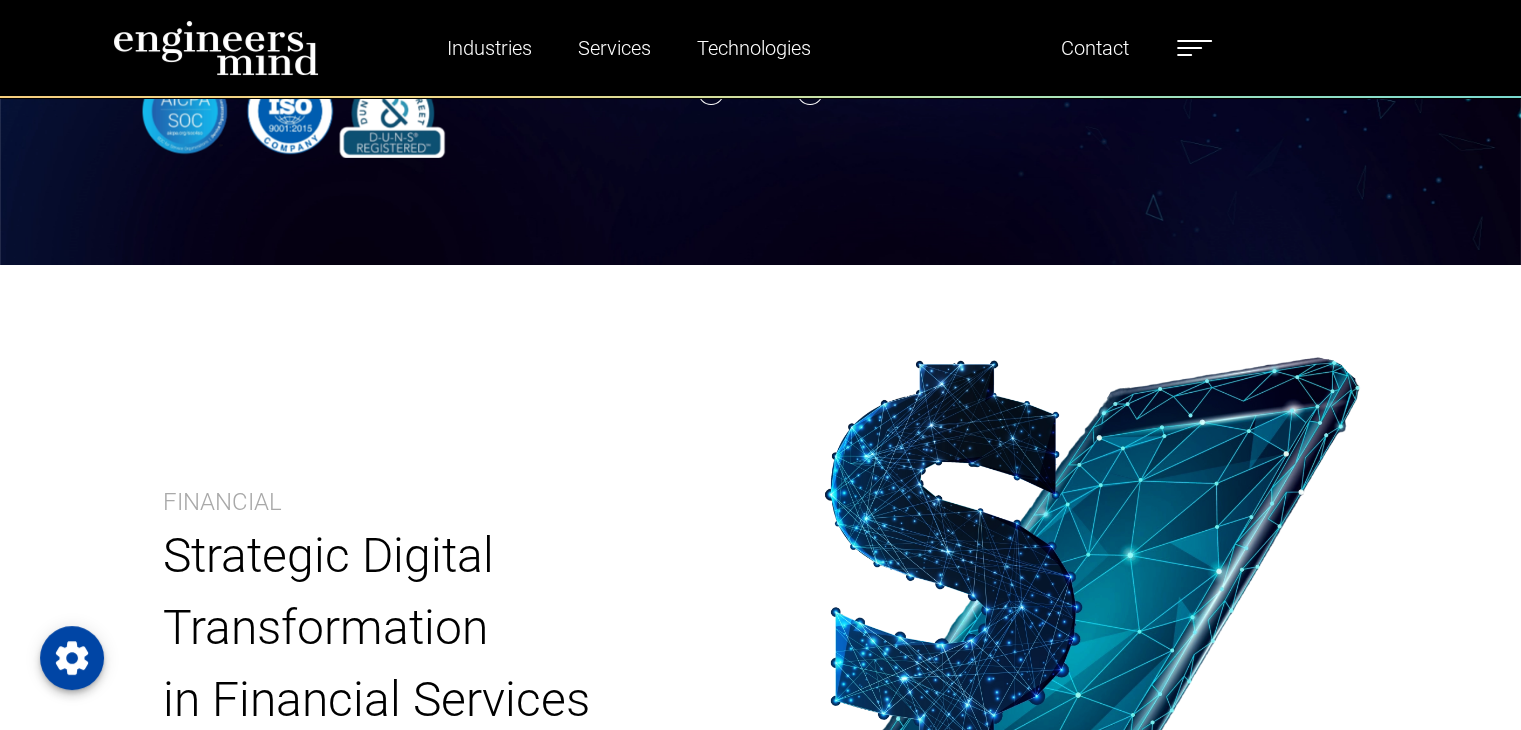 scroll, scrollTop: 0, scrollLeft: 0, axis: both 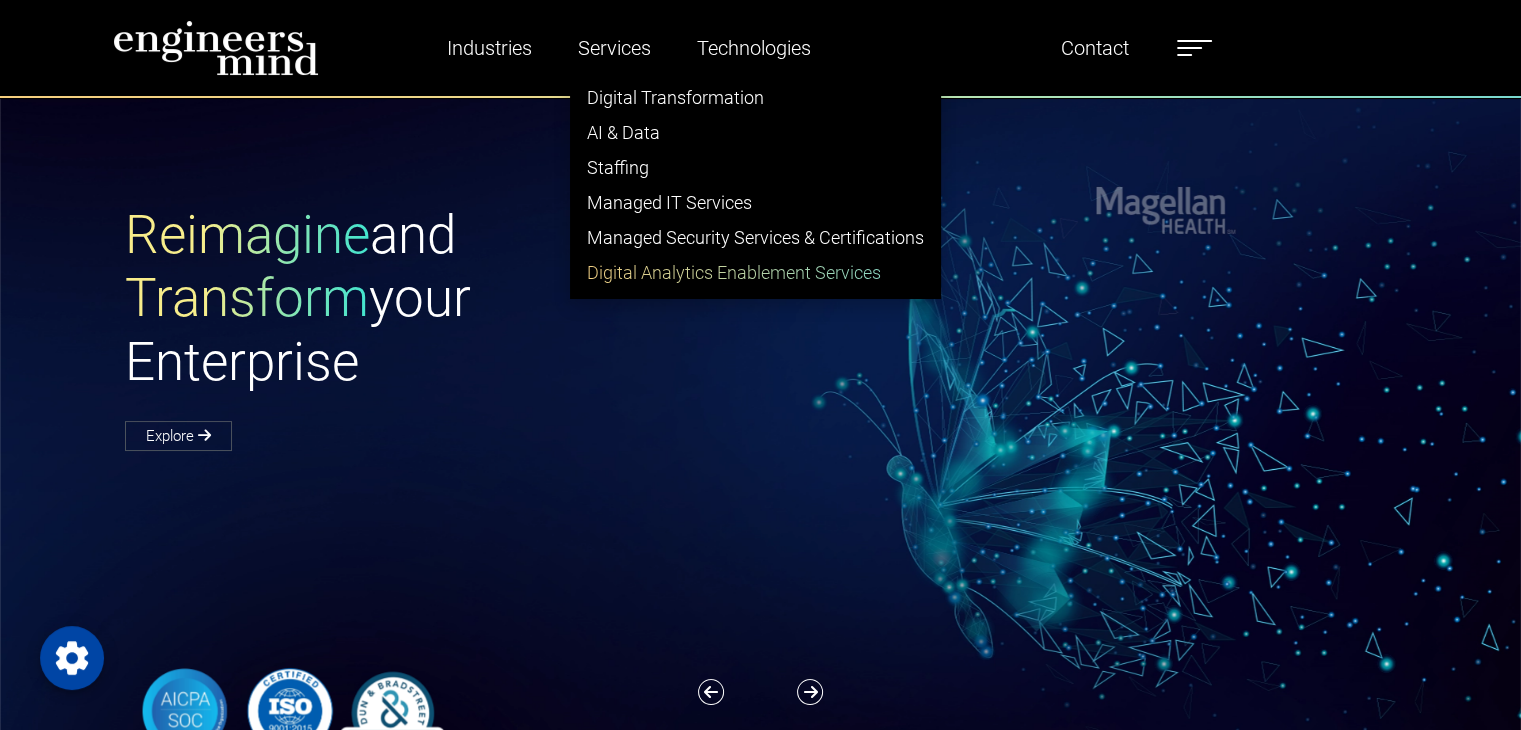 click on "Digital Analytics Enablement Services" at bounding box center (755, 272) 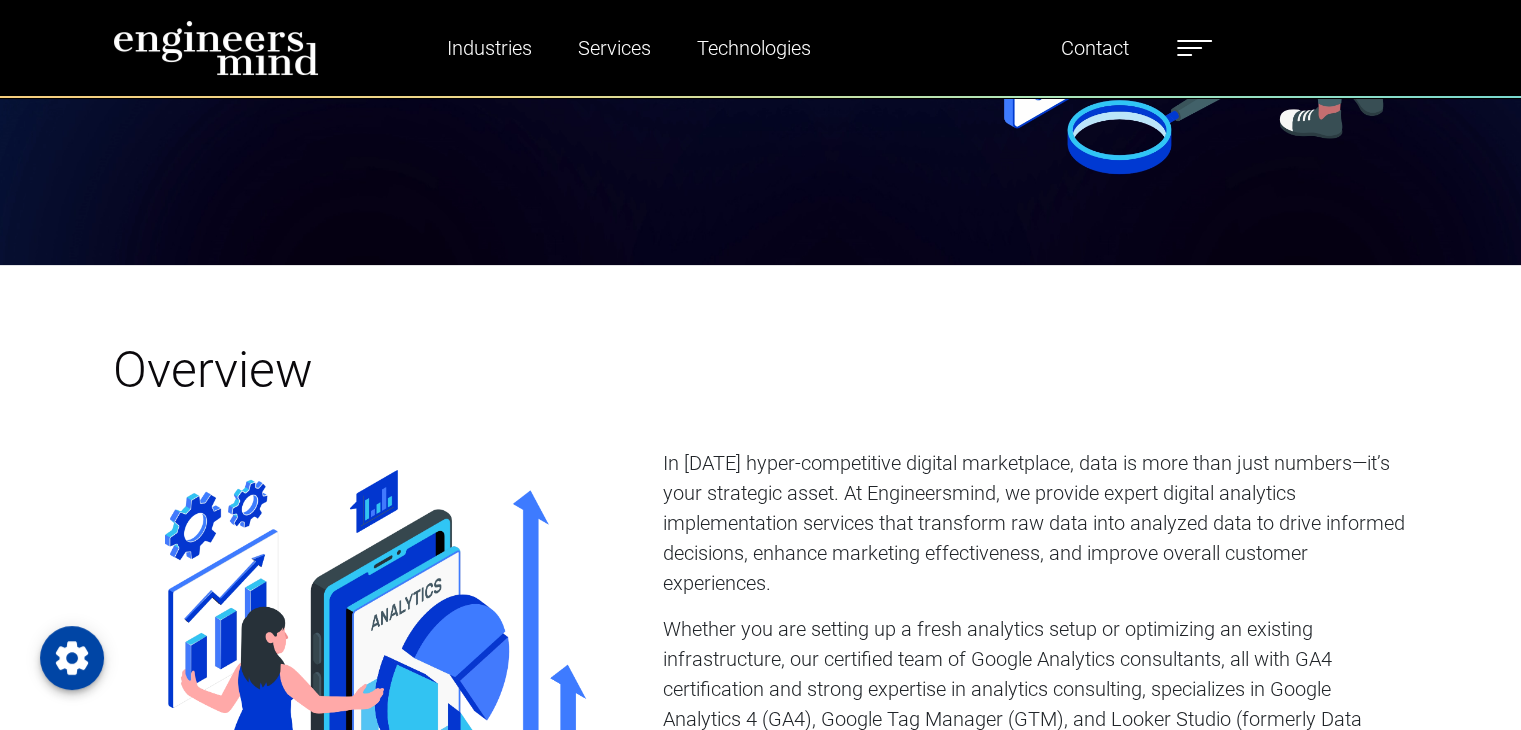 scroll, scrollTop: 882, scrollLeft: 0, axis: vertical 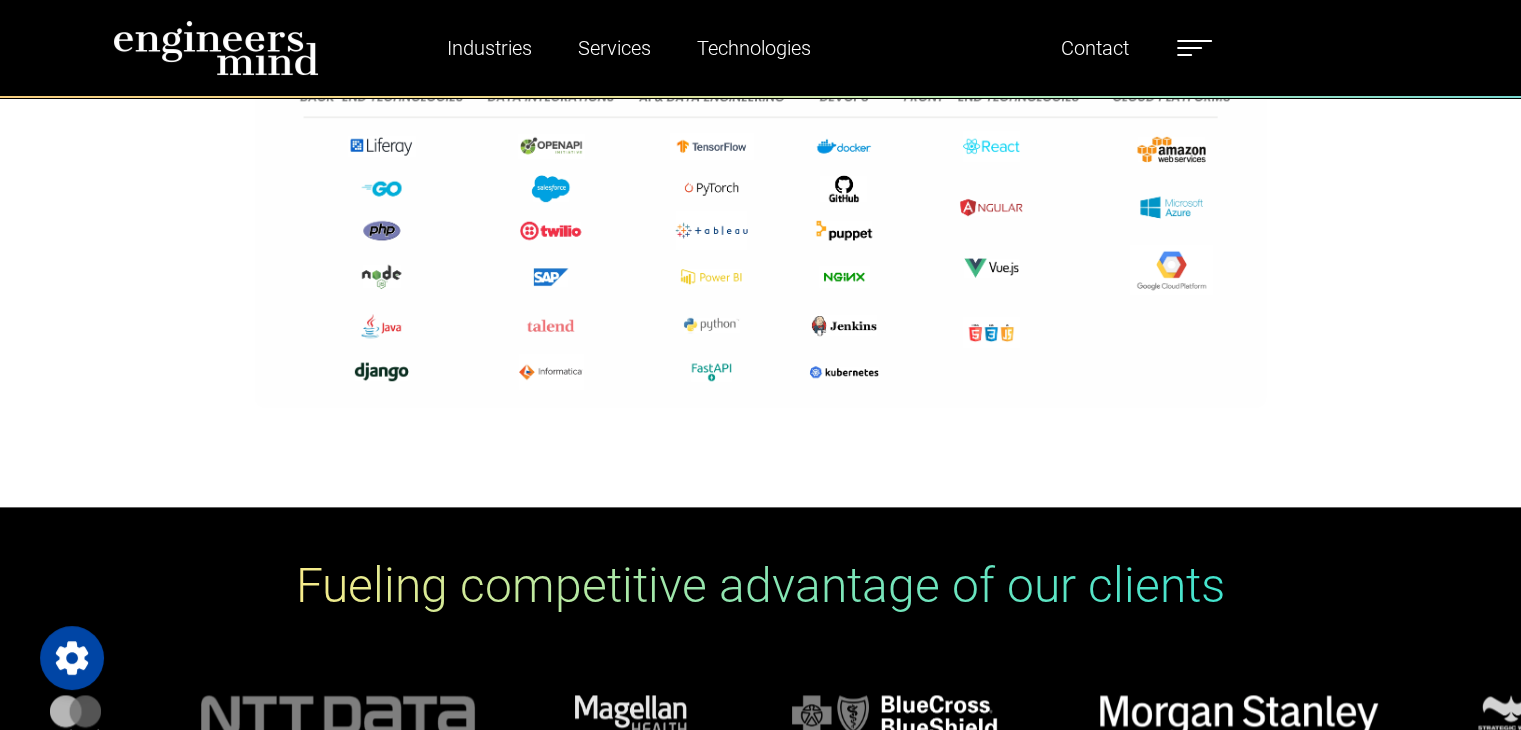 click at bounding box center [1194, 48] 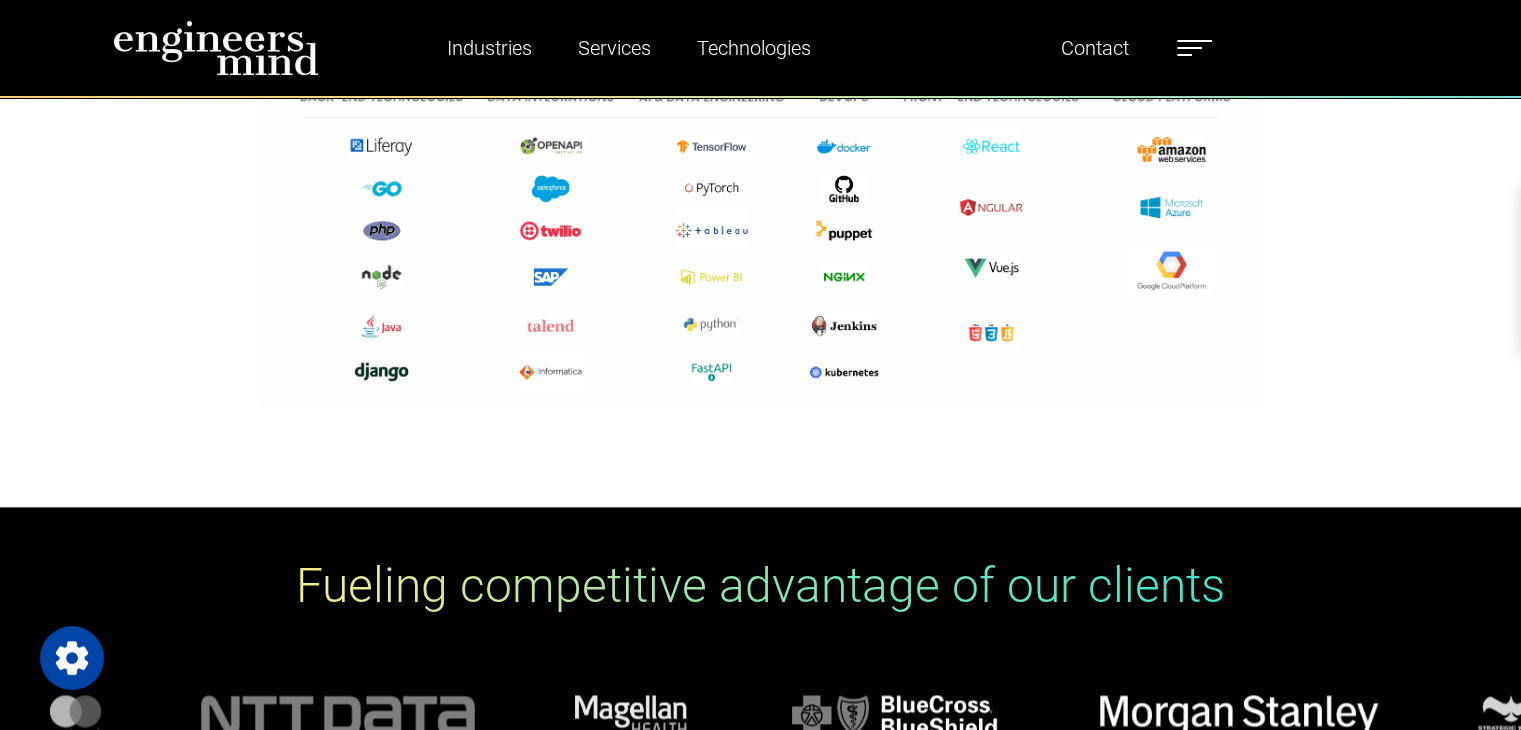 click on "Team" at bounding box center (1757, 214) 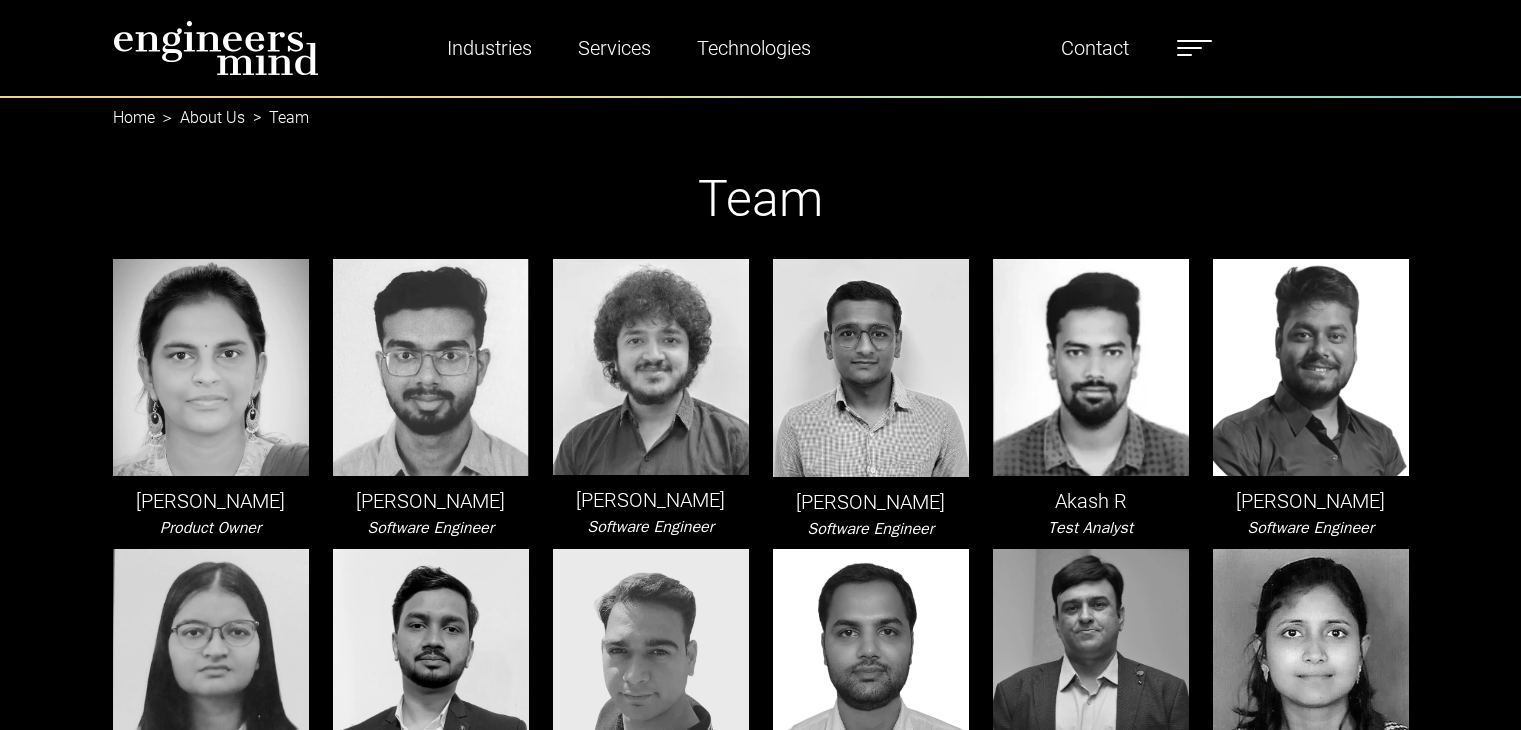 scroll, scrollTop: 0, scrollLeft: 0, axis: both 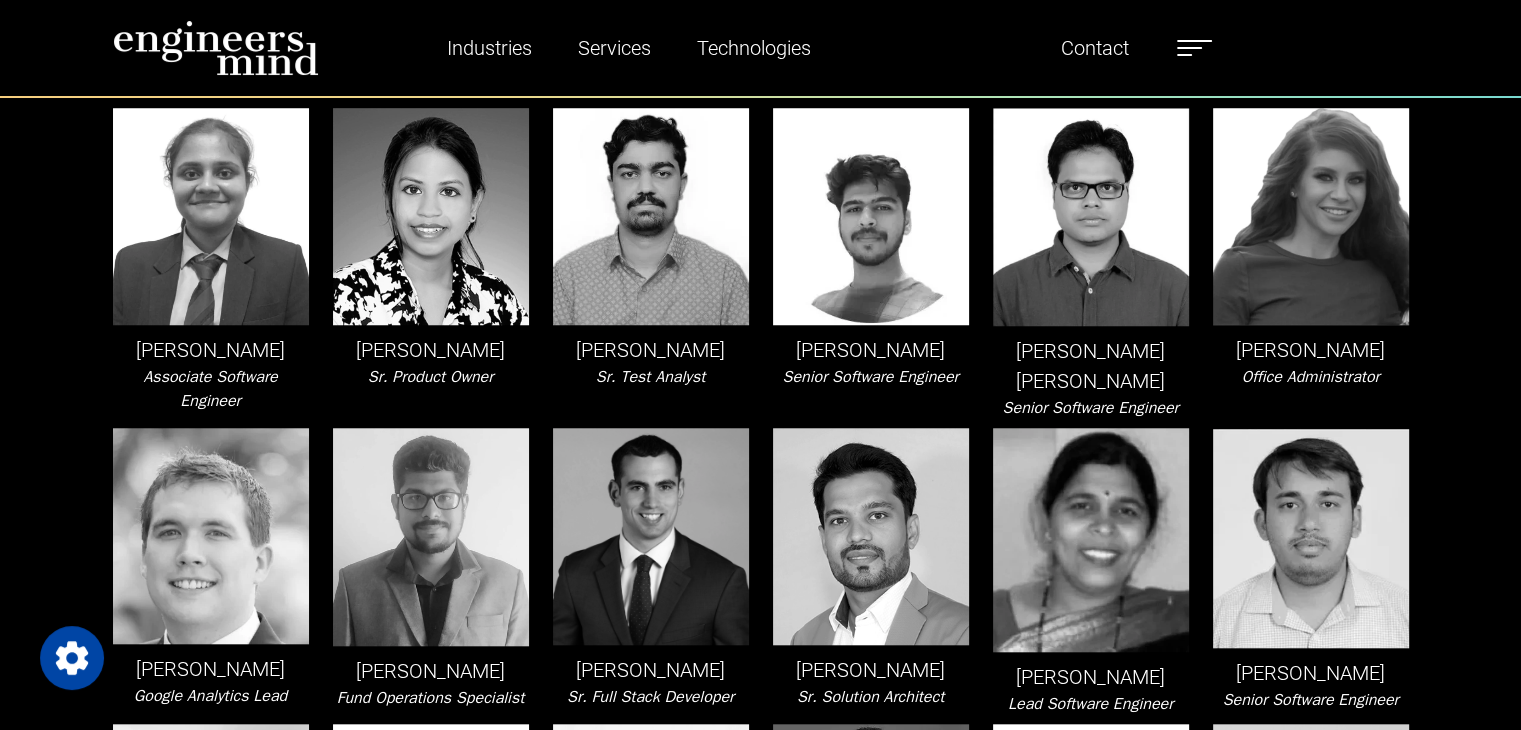 drag, startPoint x: 624, startPoint y: 599, endPoint x: 736, endPoint y: 598, distance: 112.00446 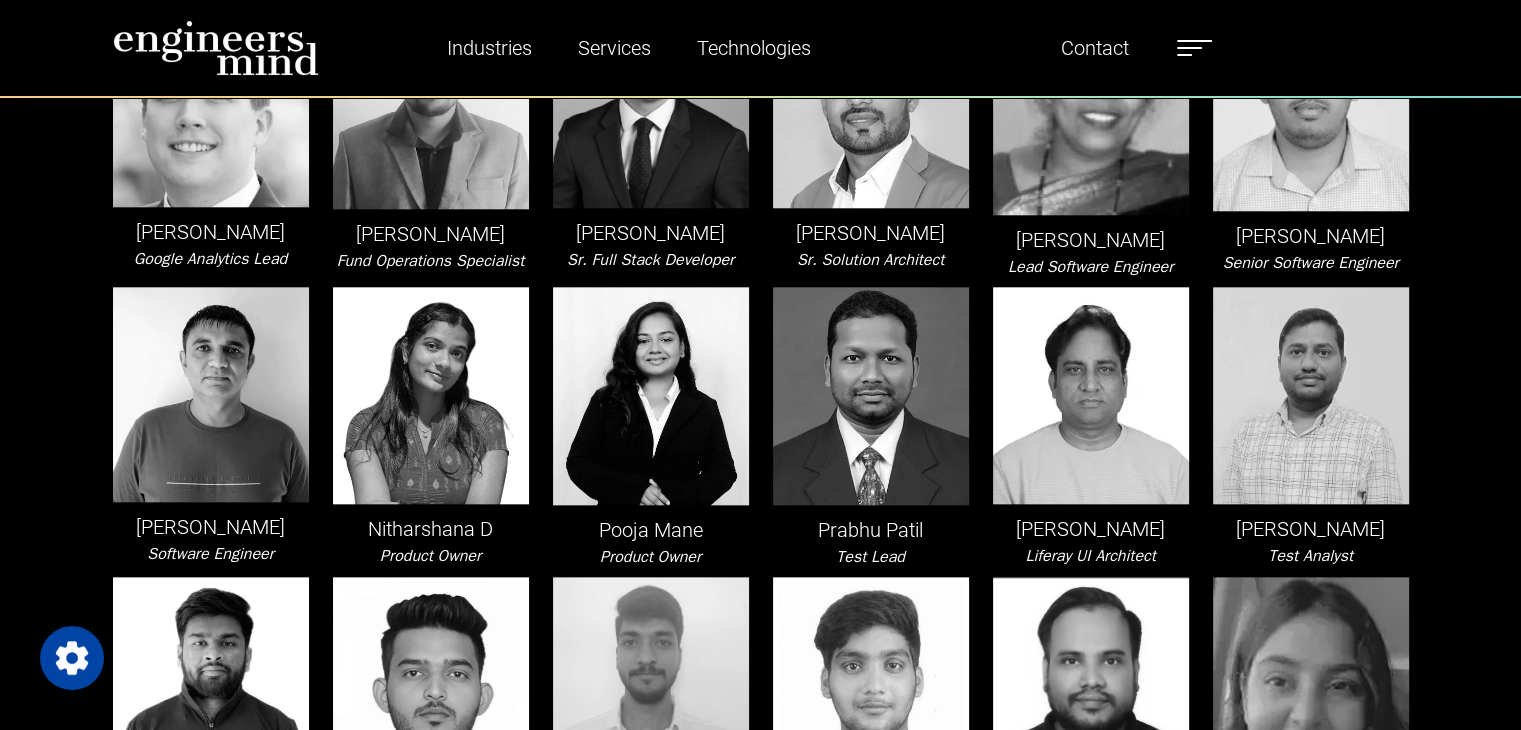 scroll, scrollTop: 2200, scrollLeft: 0, axis: vertical 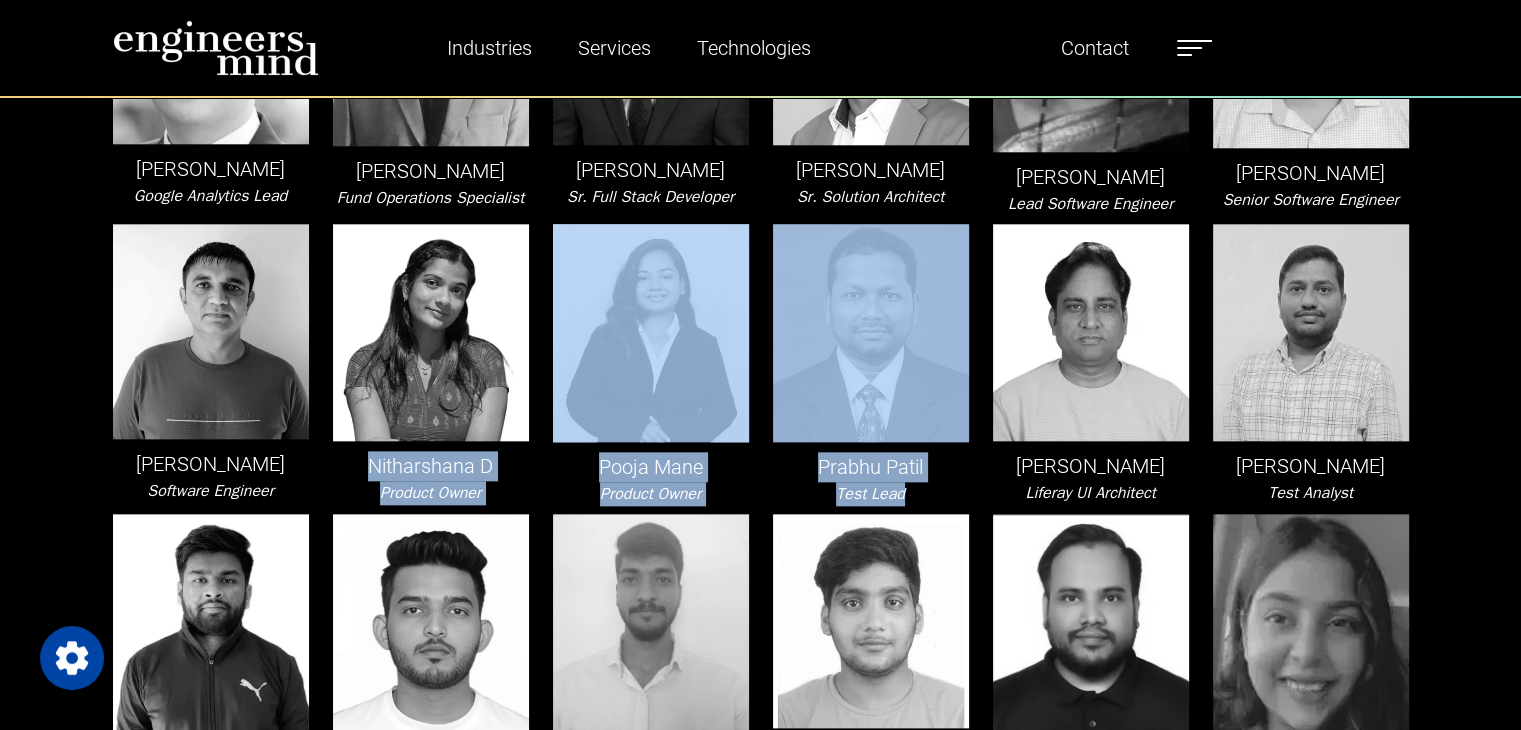 drag, startPoint x: 373, startPoint y: 413, endPoint x: 932, endPoint y: 434, distance: 559.3943 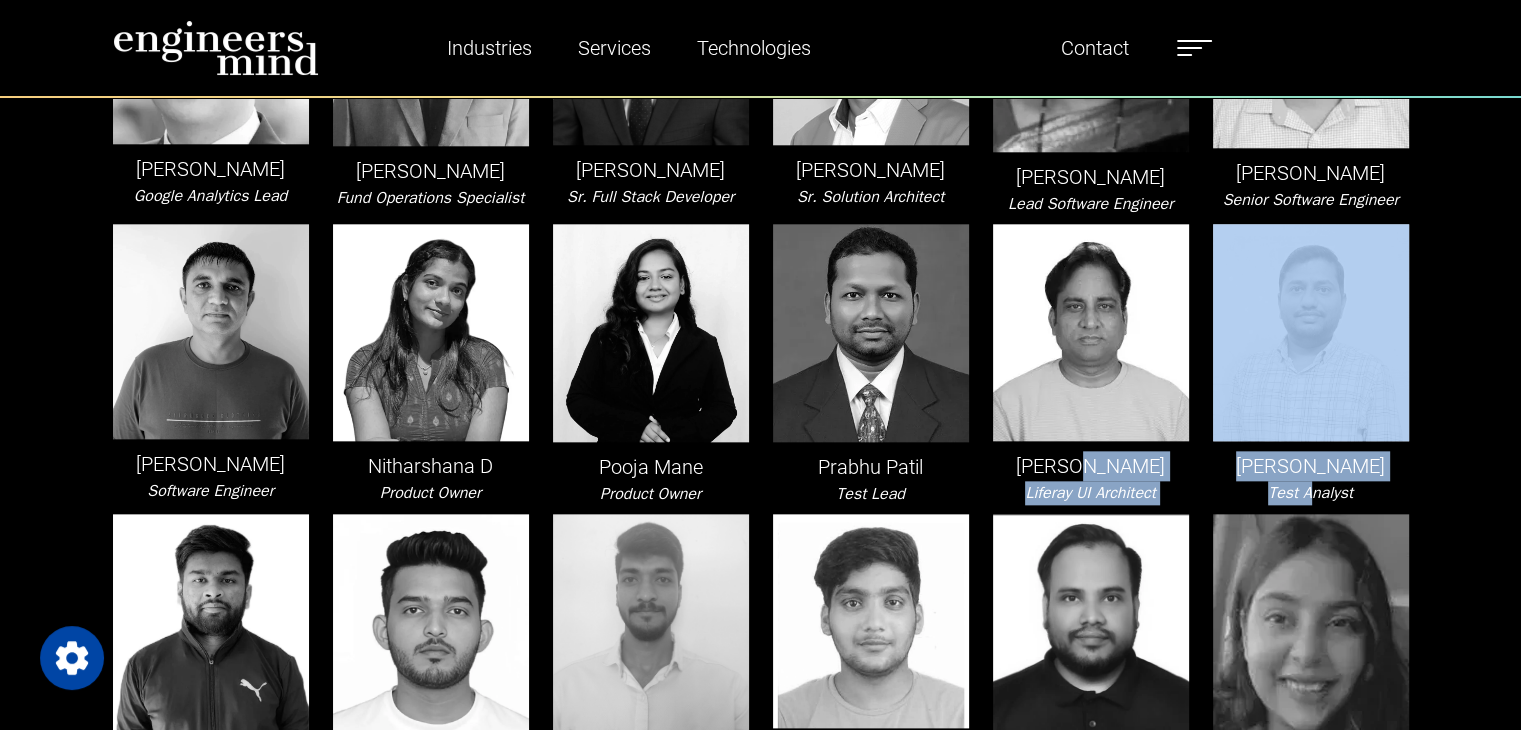 drag, startPoint x: 1062, startPoint y: 420, endPoint x: 1308, endPoint y: 452, distance: 248.07257 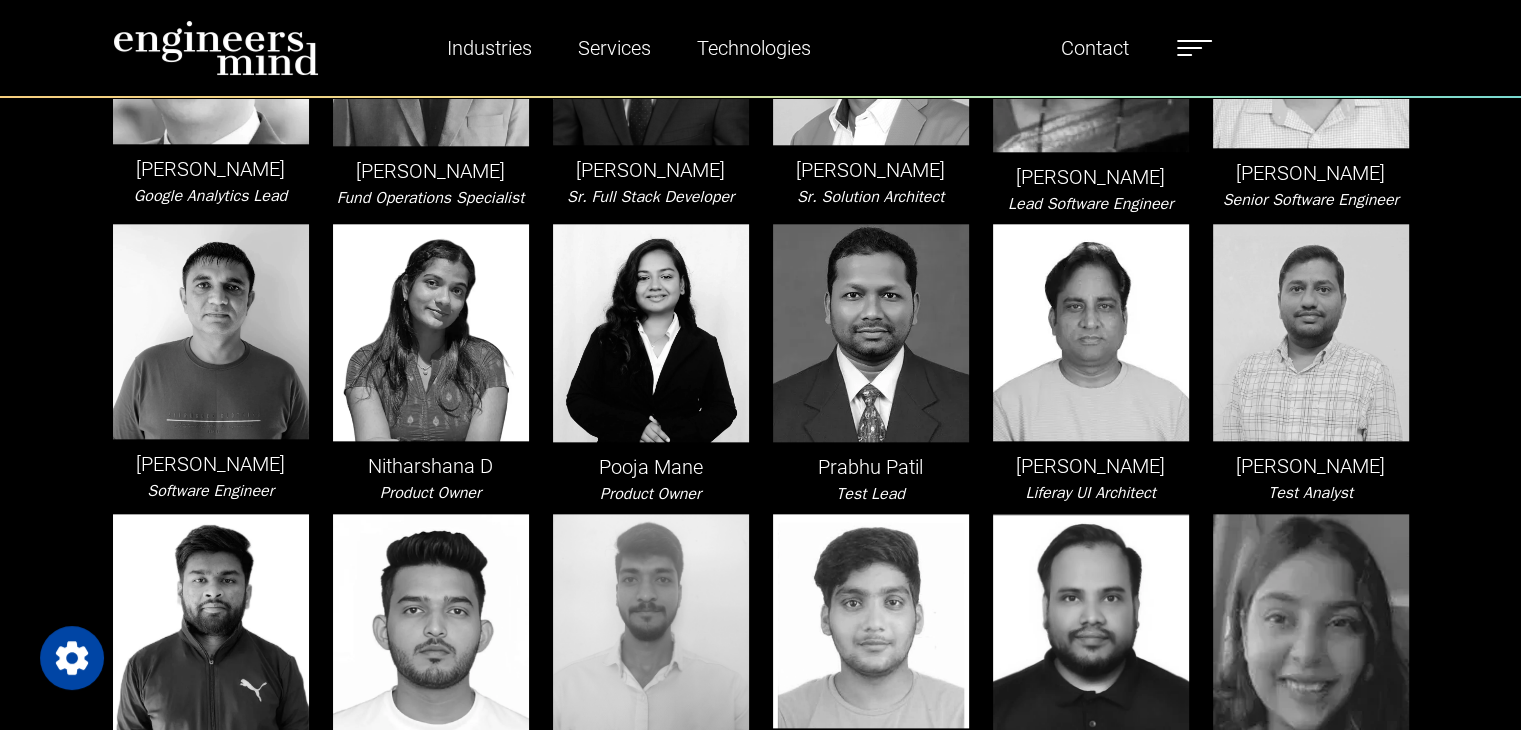 click on "[PERSON_NAME] Test Analyst" at bounding box center (1311, 365) 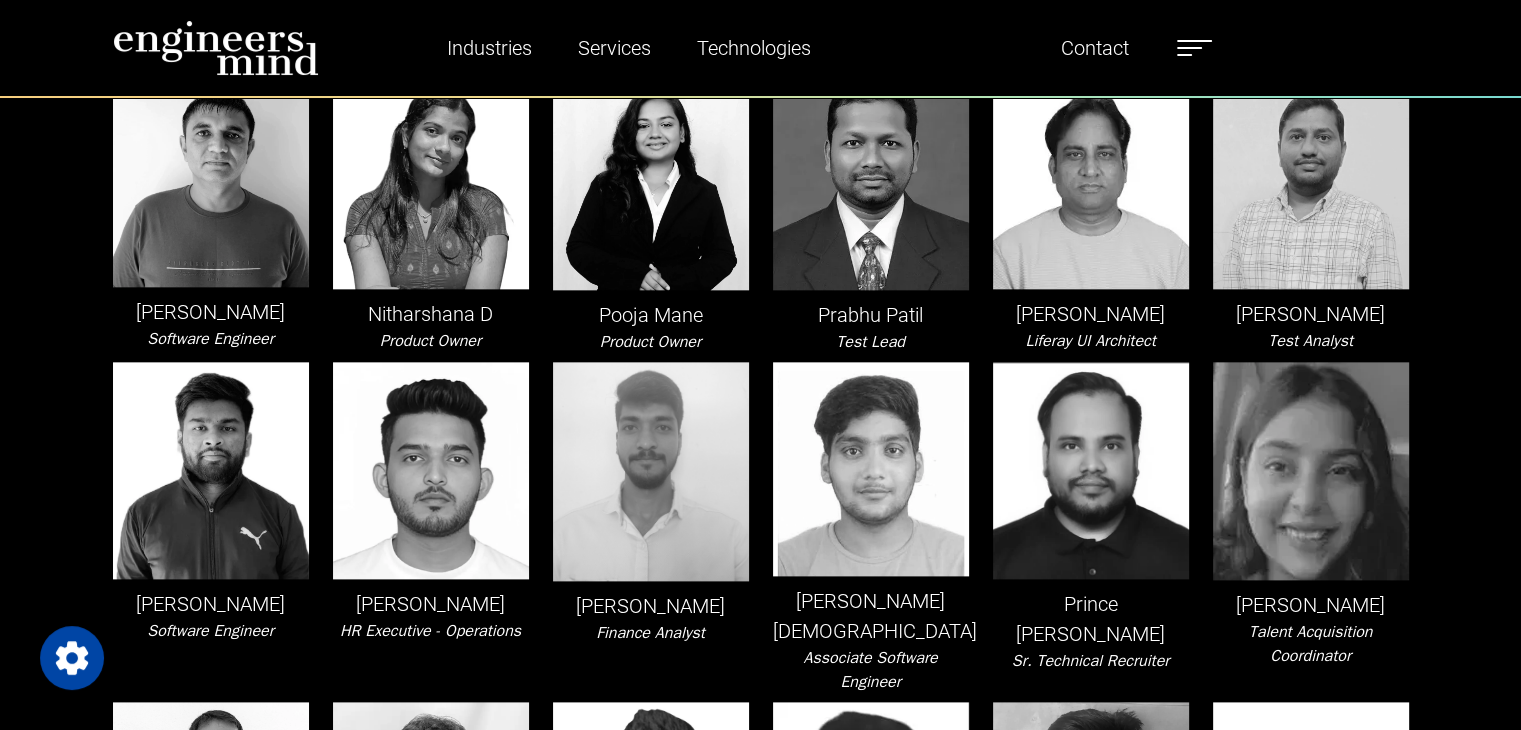 scroll, scrollTop: 2400, scrollLeft: 0, axis: vertical 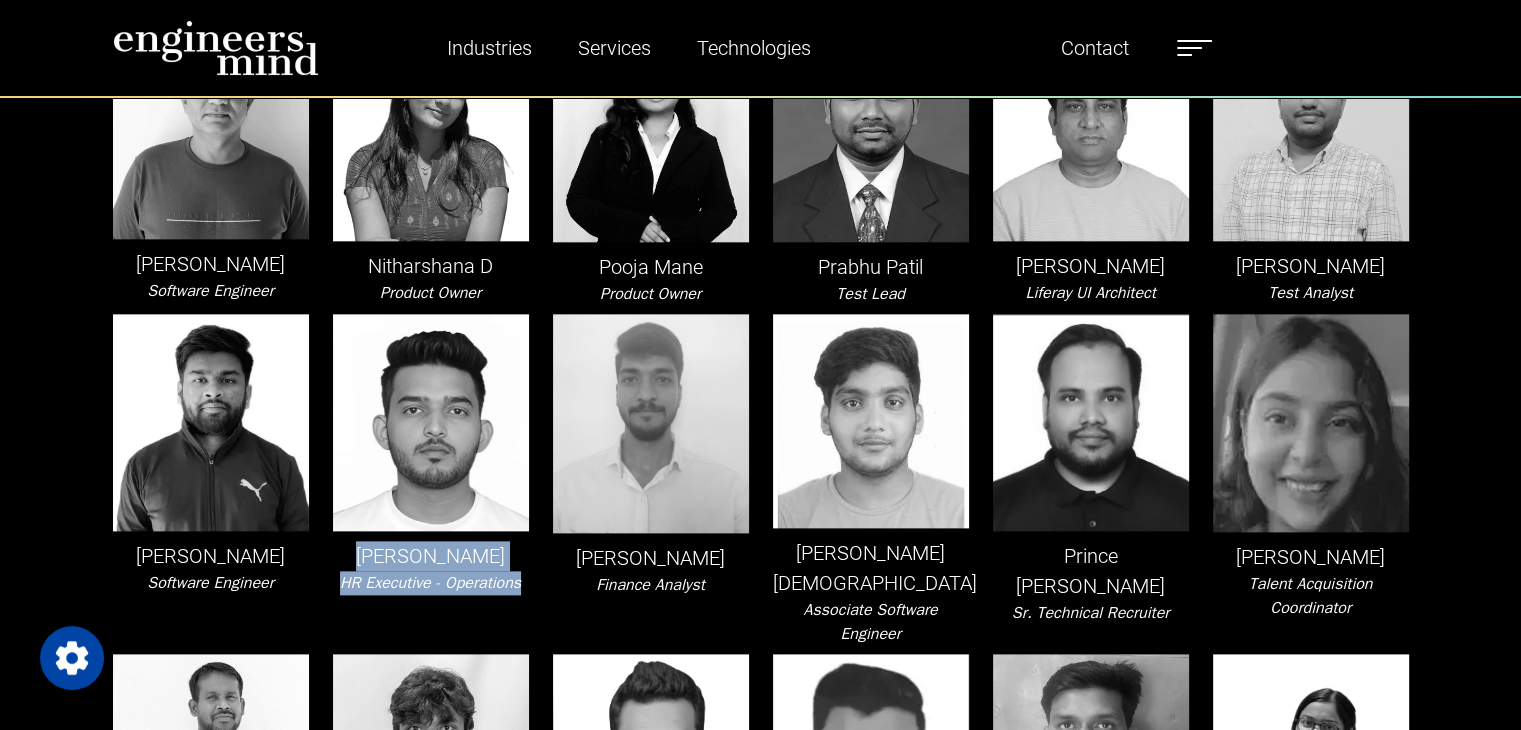 drag, startPoint x: 361, startPoint y: 505, endPoint x: 526, endPoint y: 538, distance: 168.26764 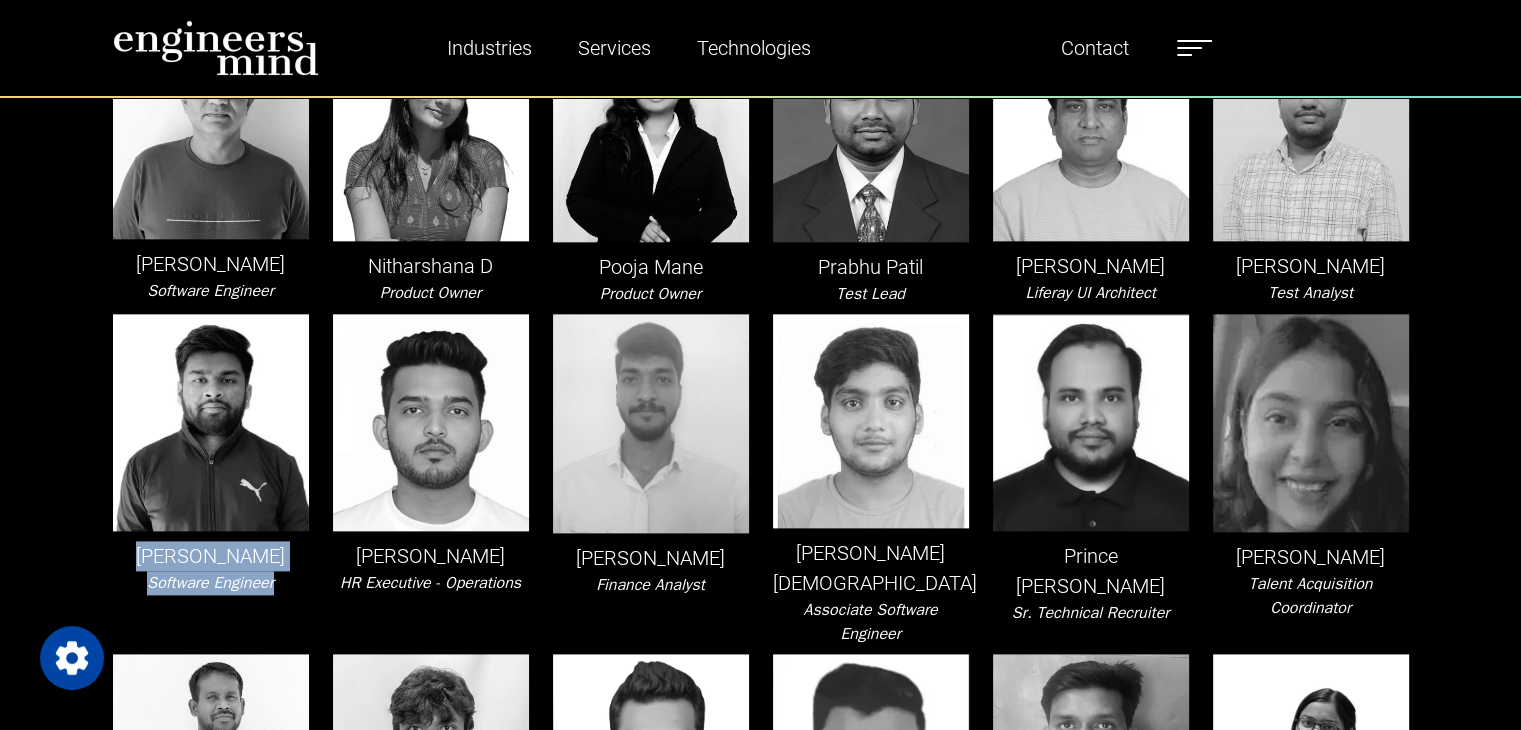 drag, startPoint x: 122, startPoint y: 502, endPoint x: 279, endPoint y: 532, distance: 159.84055 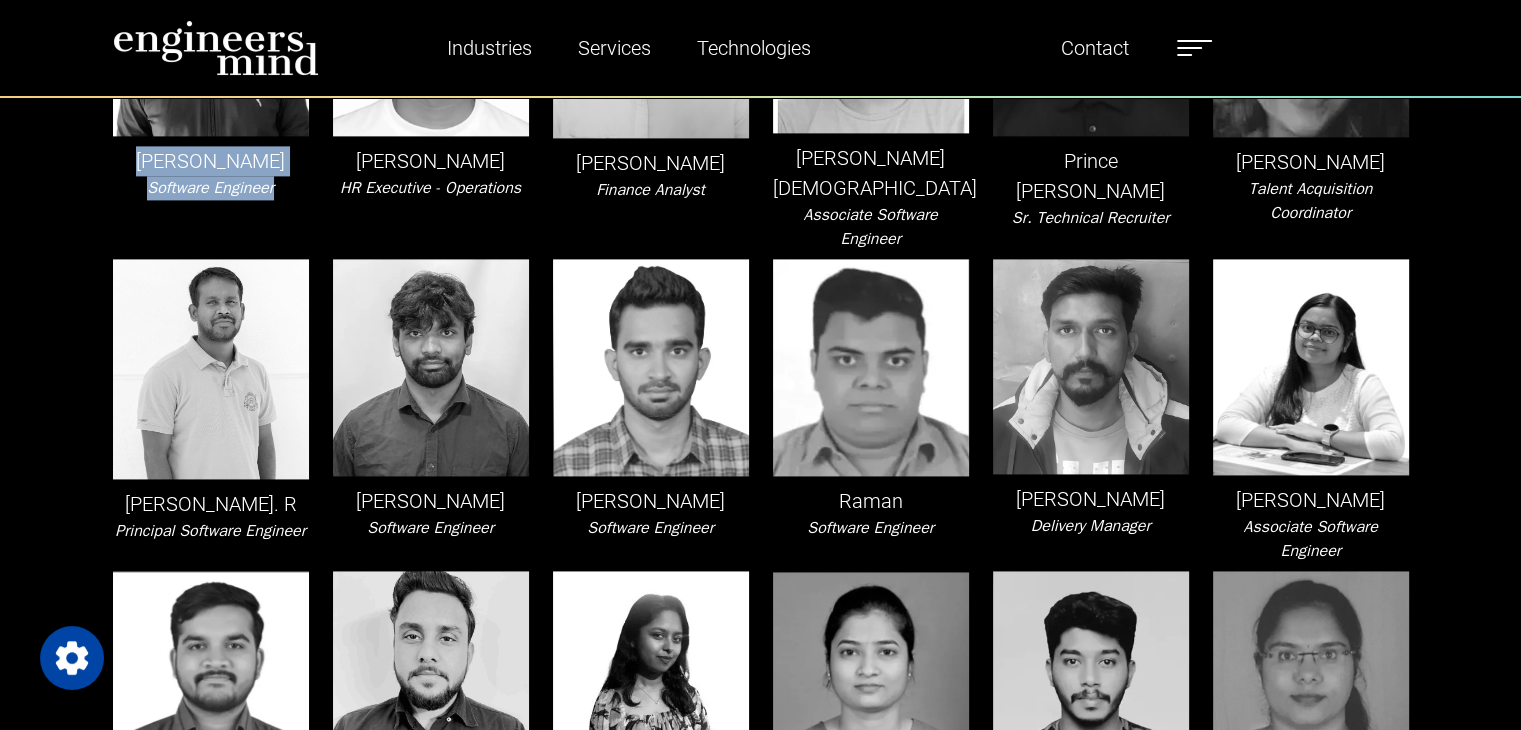 scroll, scrollTop: 2800, scrollLeft: 0, axis: vertical 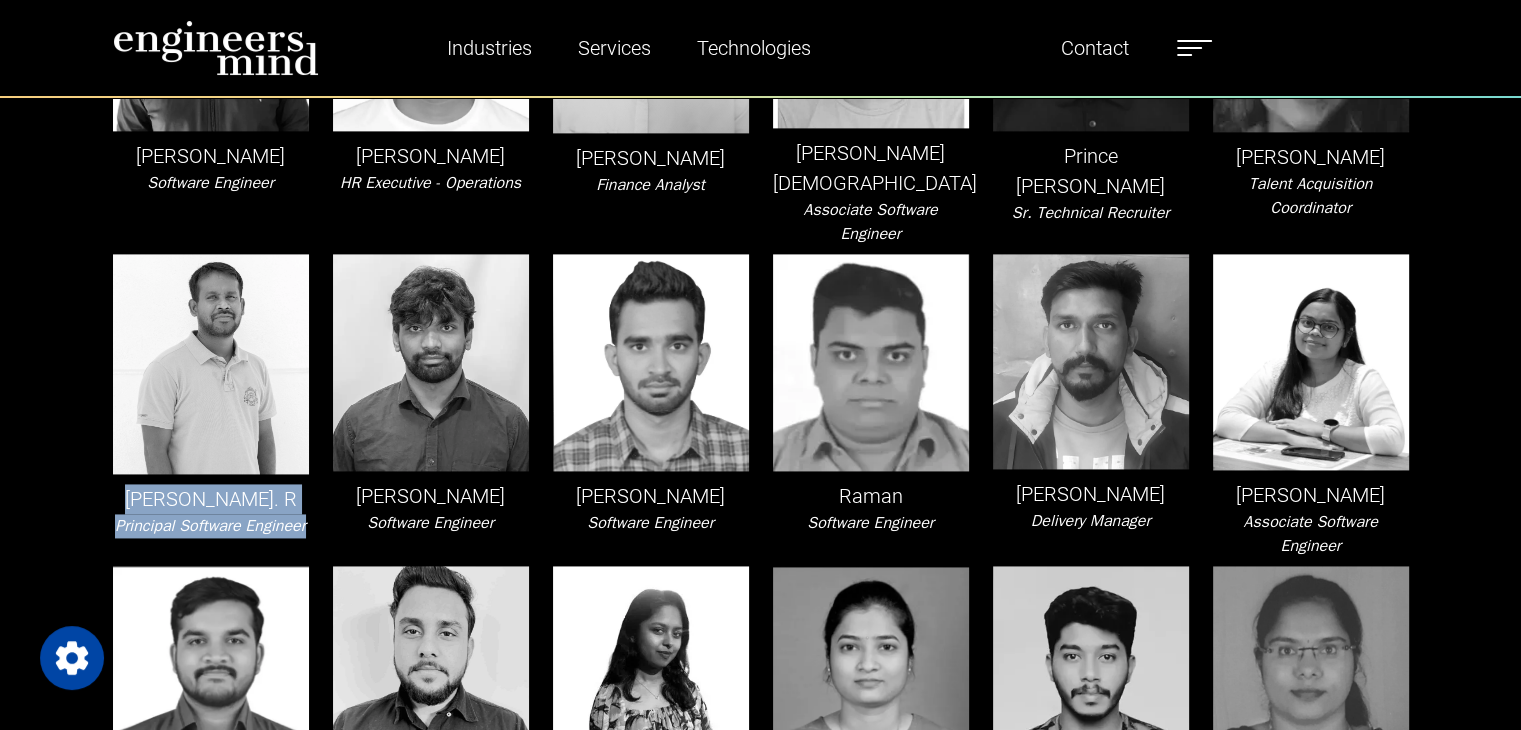 drag, startPoint x: 144, startPoint y: 421, endPoint x: 313, endPoint y: 452, distance: 171.81967 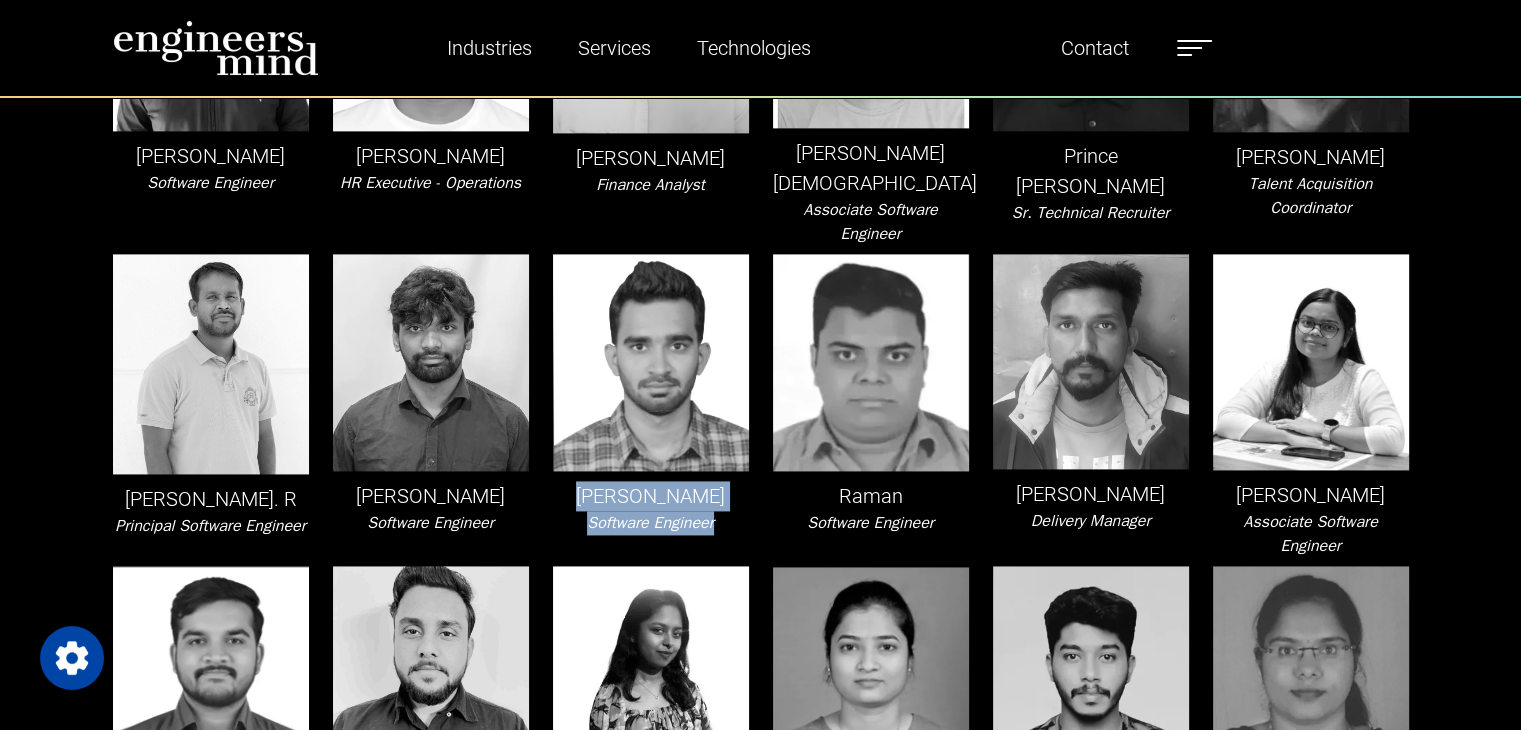 drag, startPoint x: 608, startPoint y: 413, endPoint x: 723, endPoint y: 453, distance: 121.75796 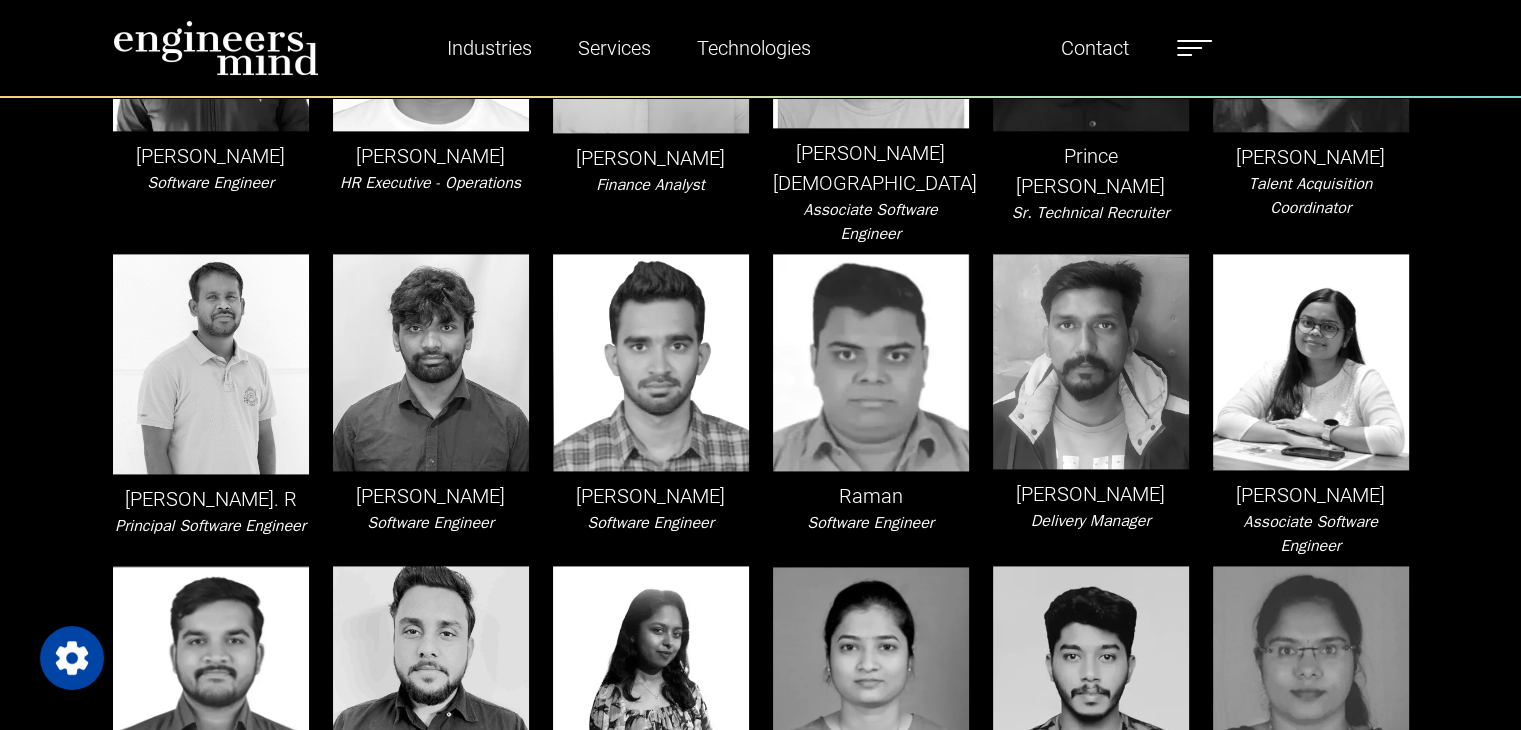 click on "Raman" at bounding box center (871, 496) 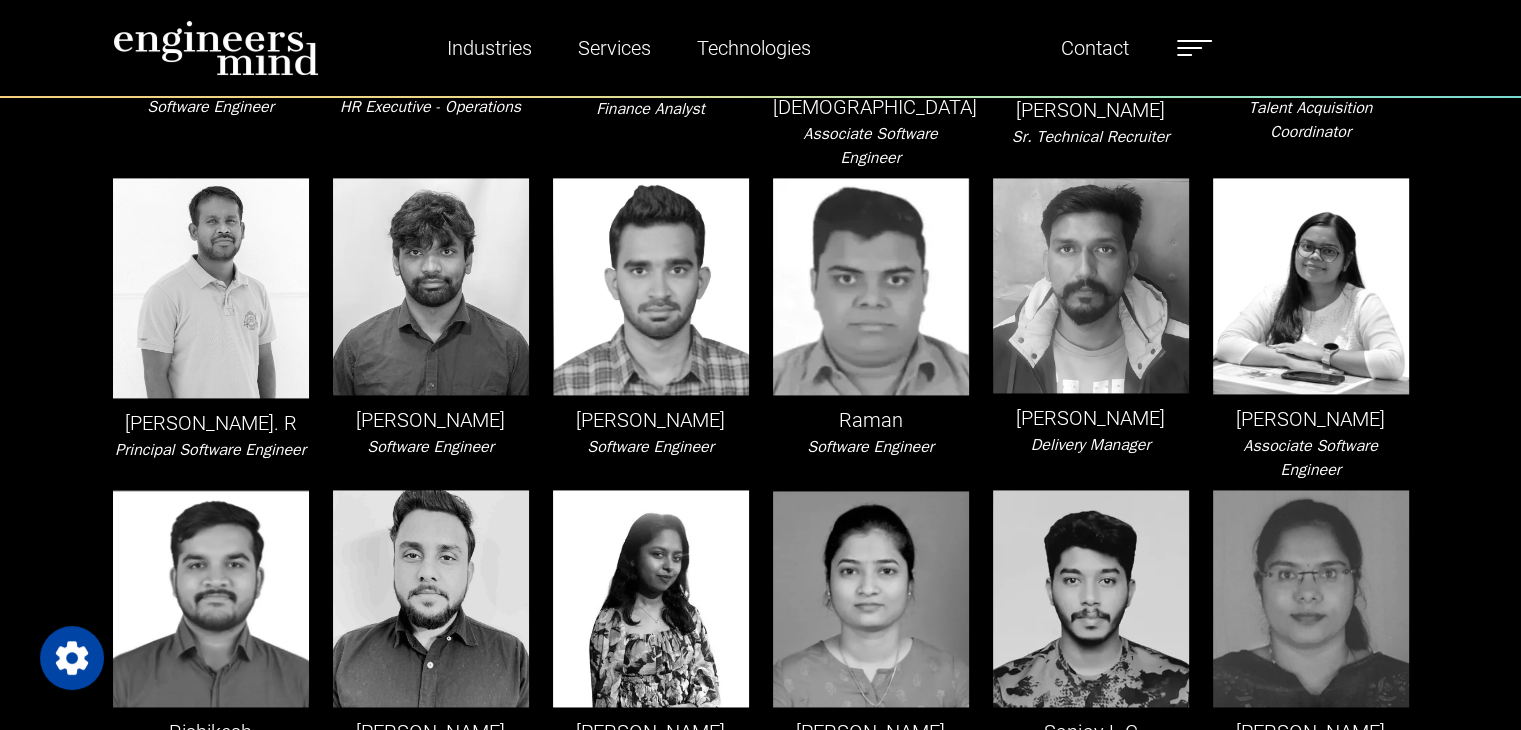 scroll, scrollTop: 3000, scrollLeft: 0, axis: vertical 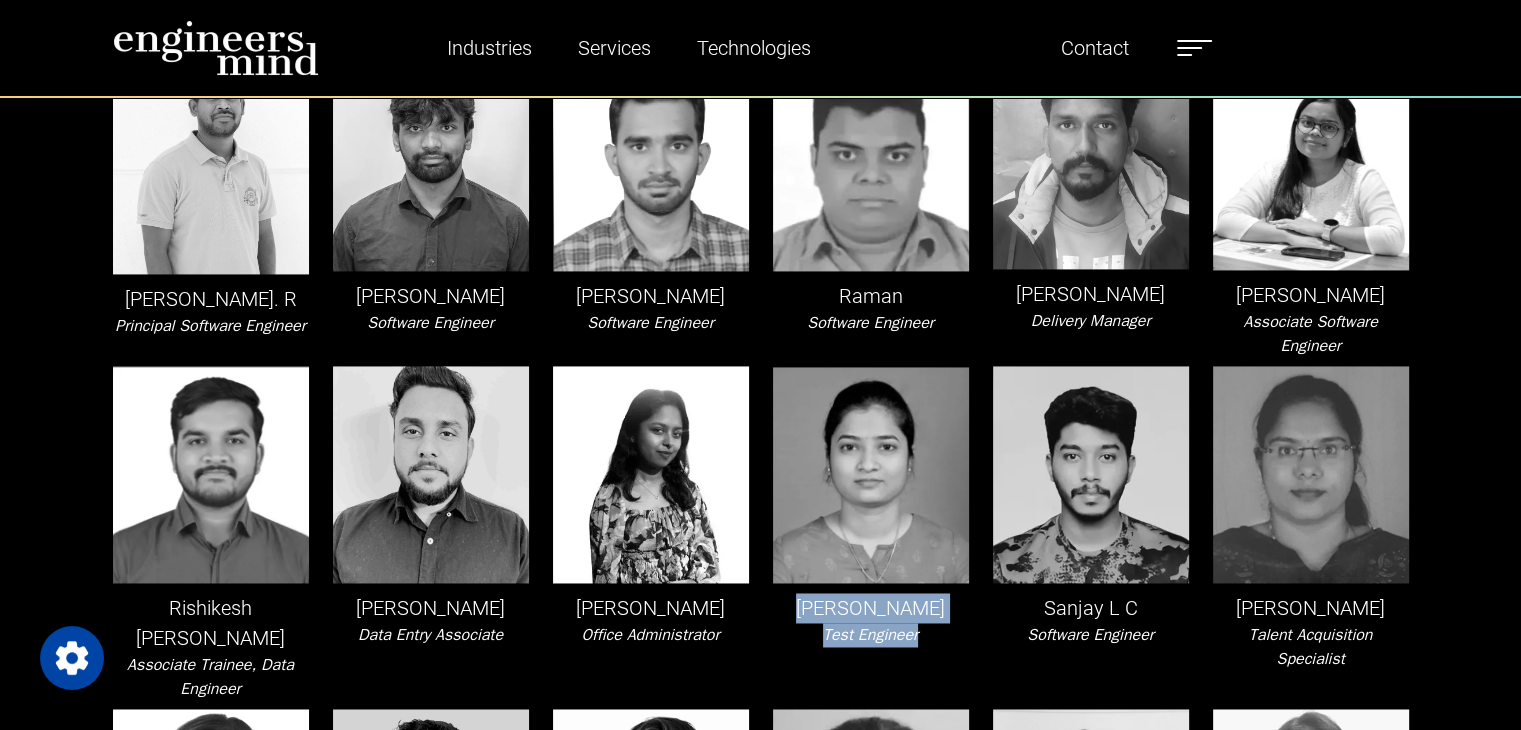 drag, startPoint x: 805, startPoint y: 508, endPoint x: 929, endPoint y: 529, distance: 125.765656 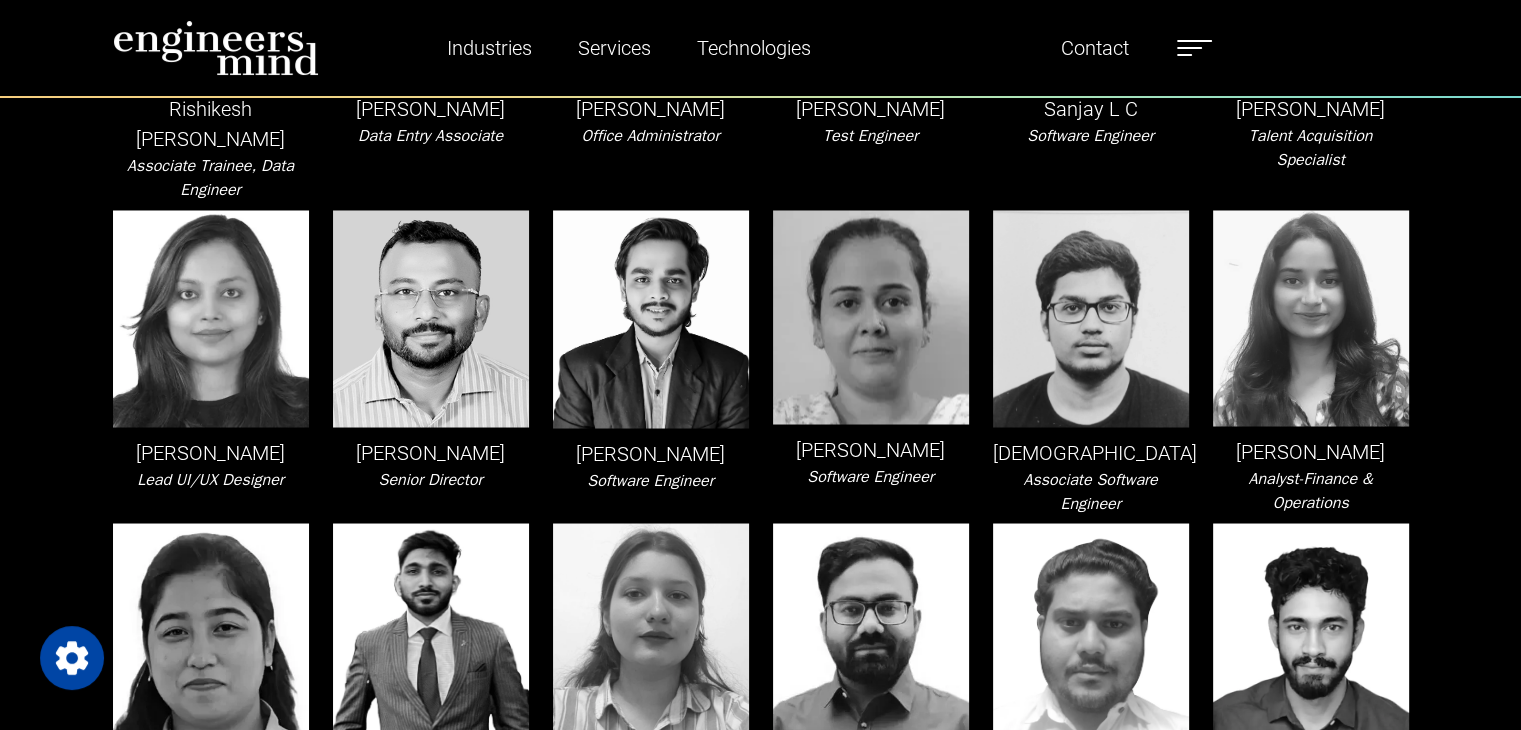 scroll, scrollTop: 3500, scrollLeft: 0, axis: vertical 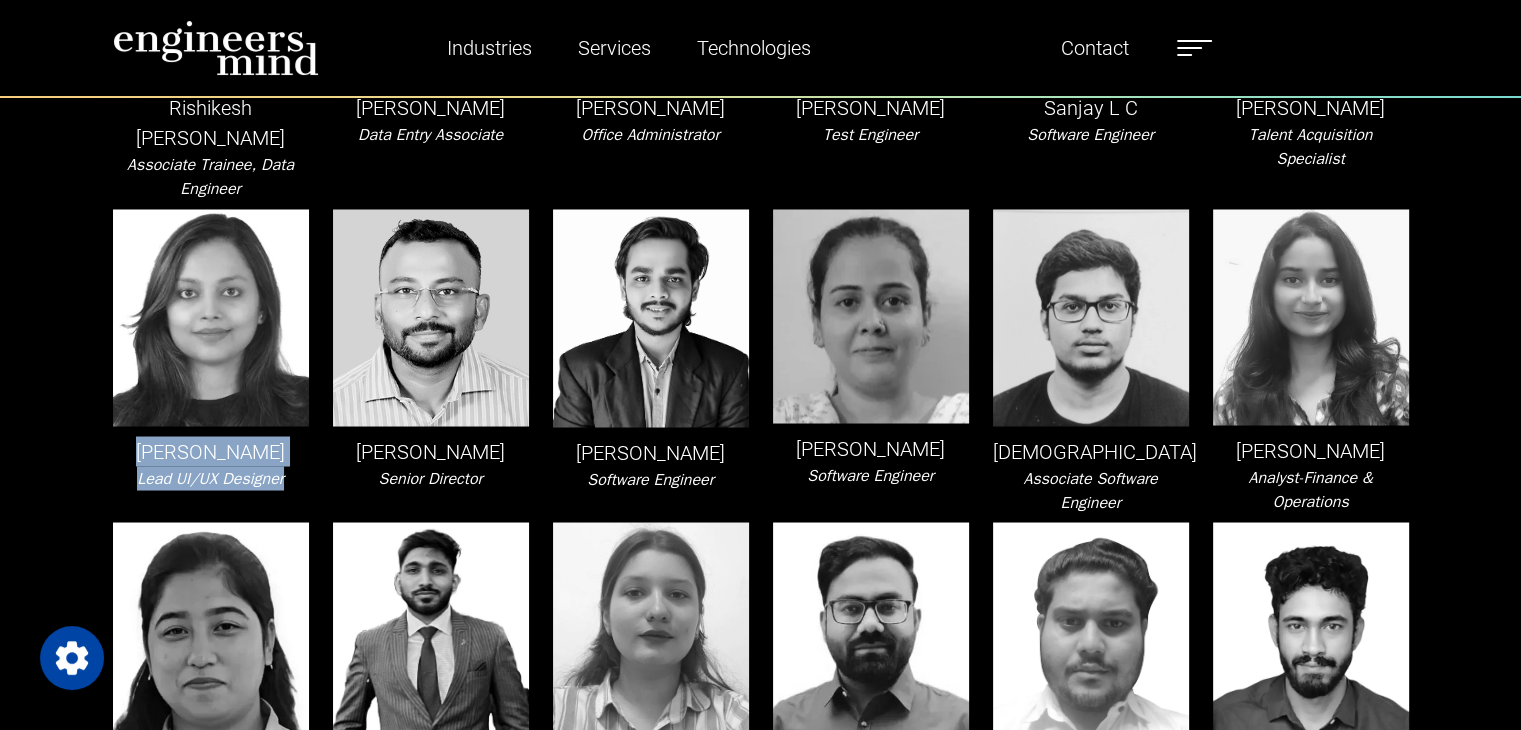 drag, startPoint x: 133, startPoint y: 325, endPoint x: 291, endPoint y: 354, distance: 160.63934 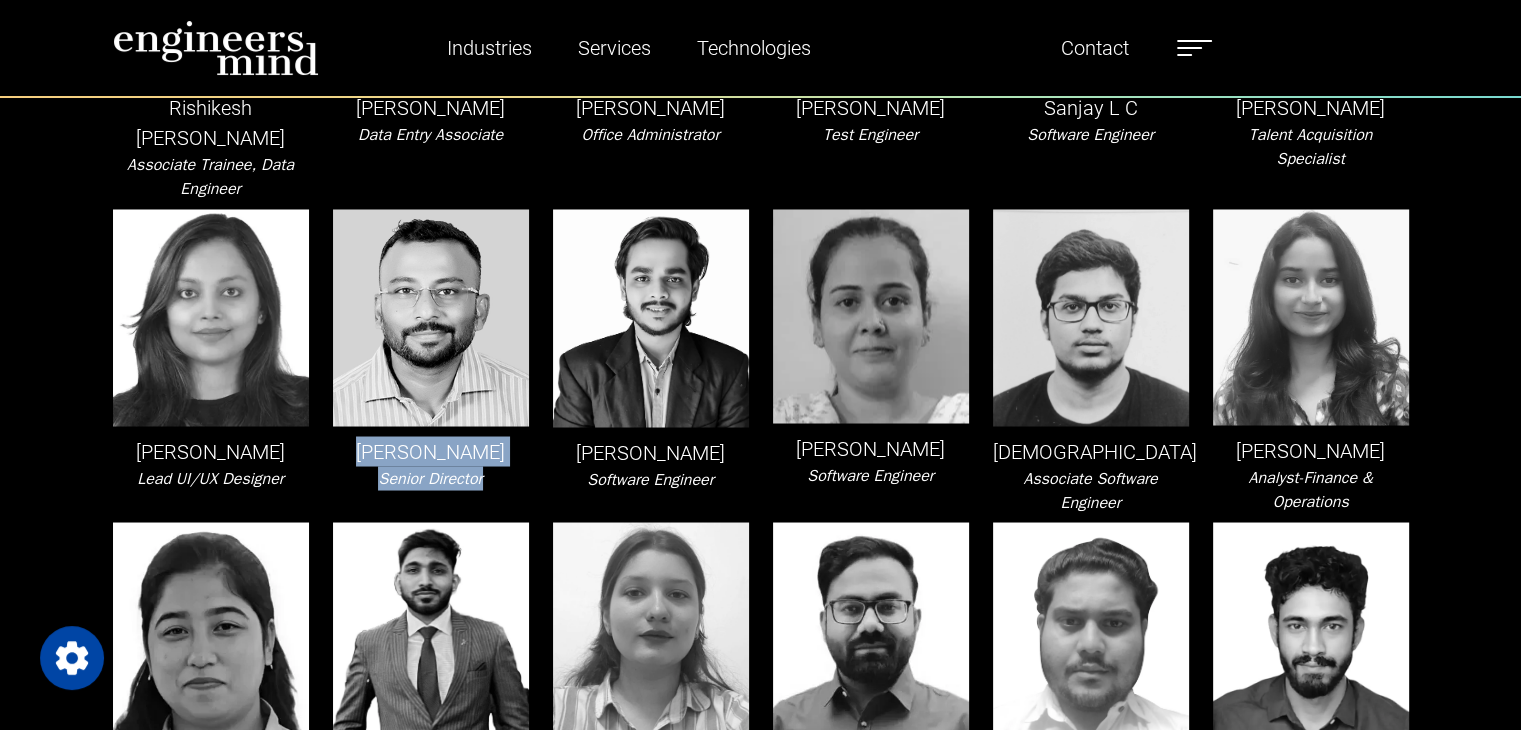 drag, startPoint x: 355, startPoint y: 320, endPoint x: 498, endPoint y: 349, distance: 145.91093 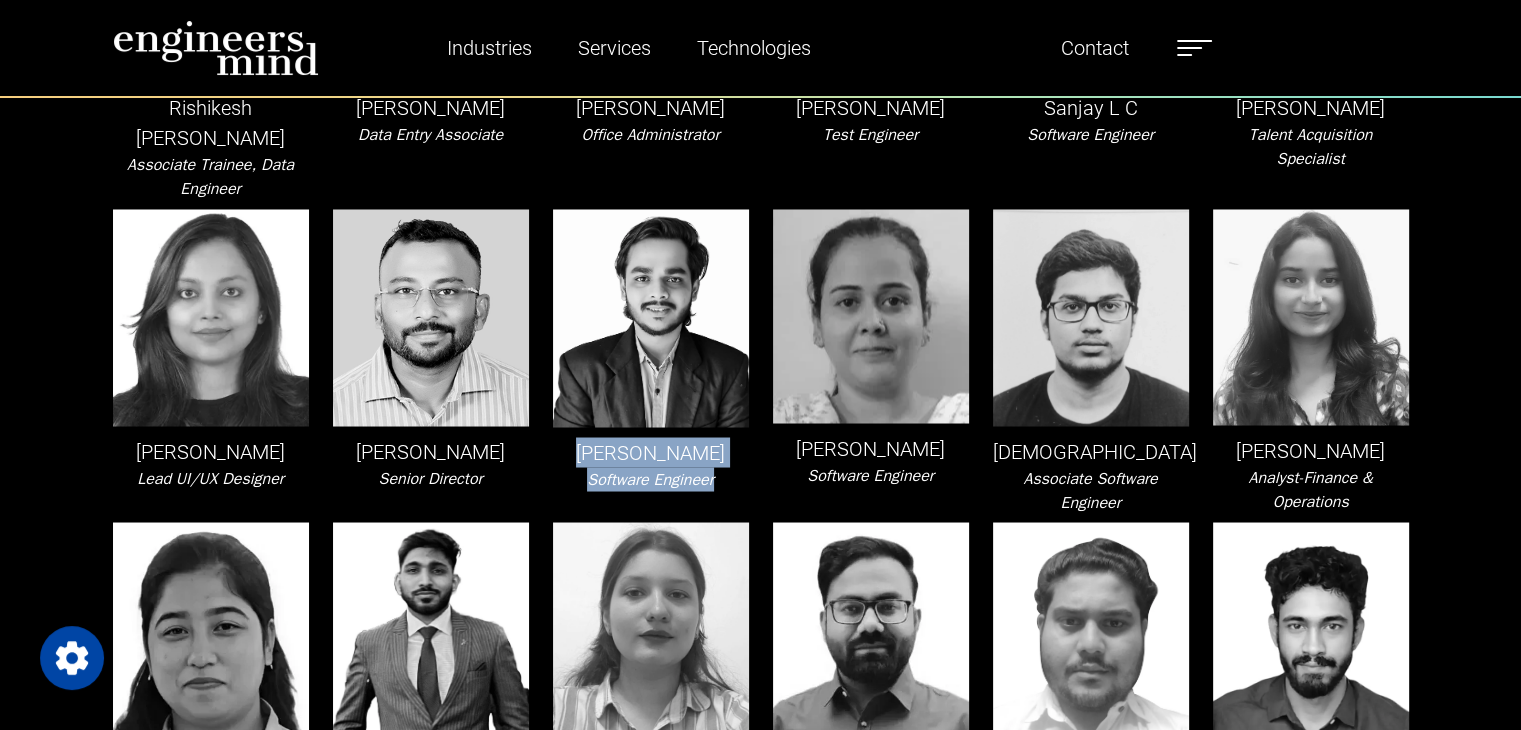 drag, startPoint x: 592, startPoint y: 325, endPoint x: 725, endPoint y: 369, distance: 140.08926 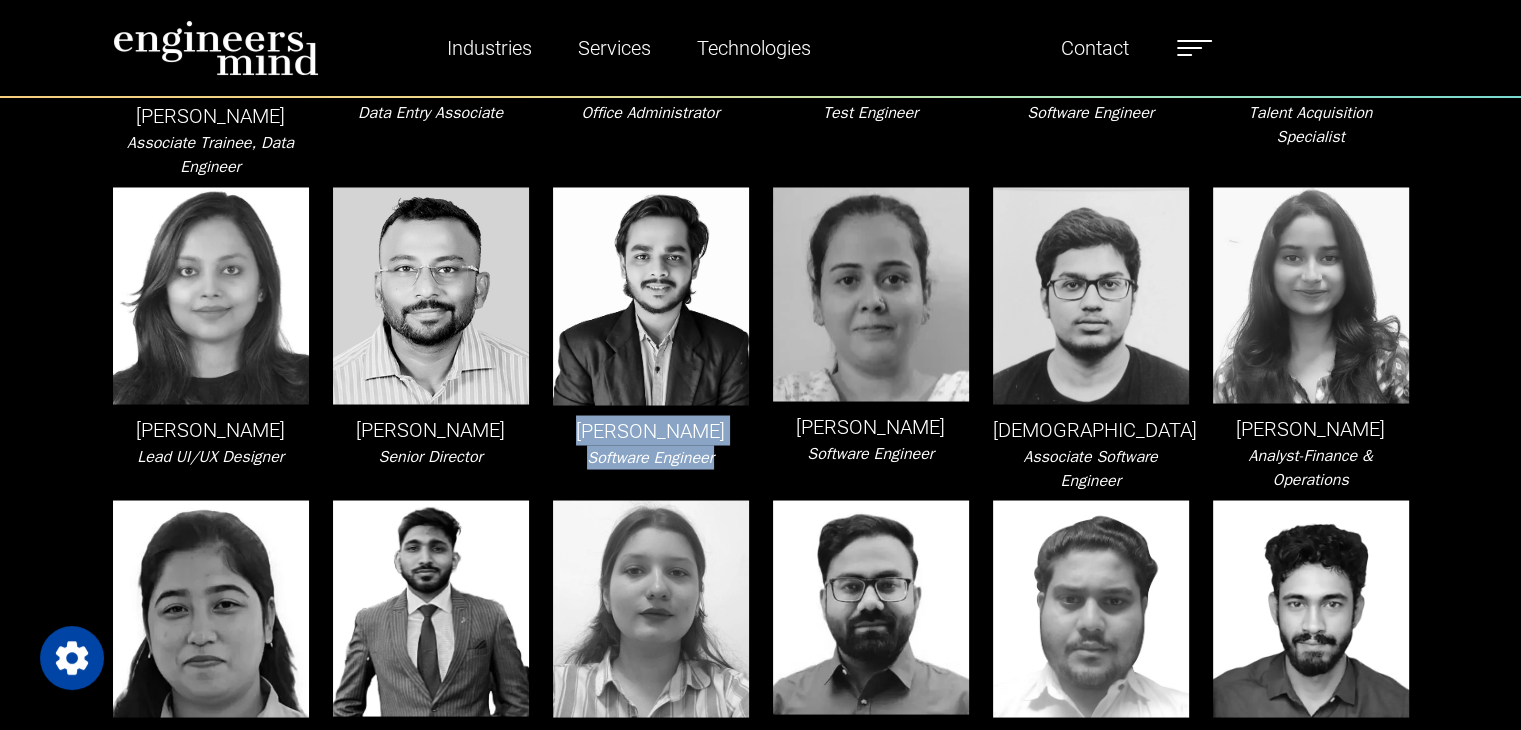 scroll, scrollTop: 3400, scrollLeft: 0, axis: vertical 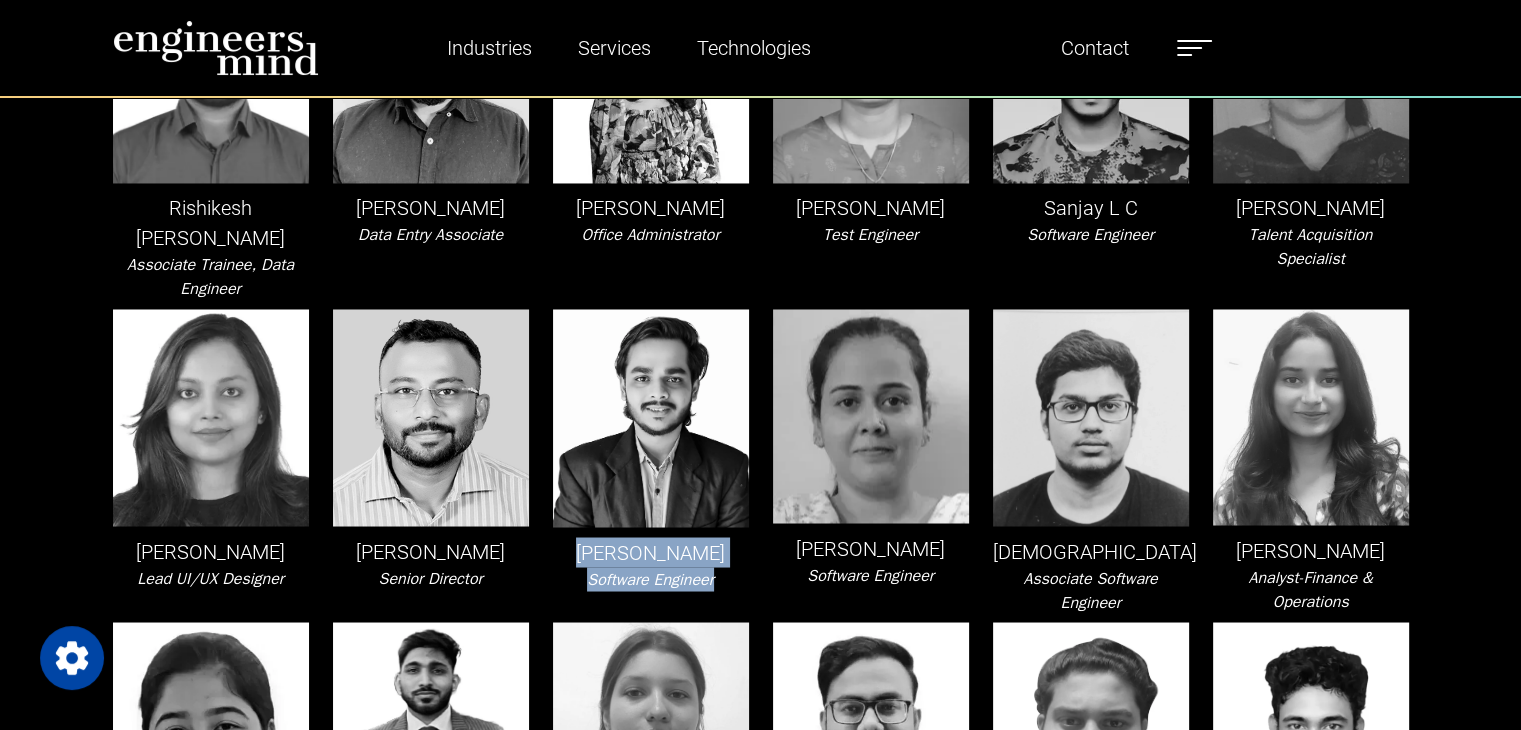 click on "[PERSON_NAME]" at bounding box center (651, 552) 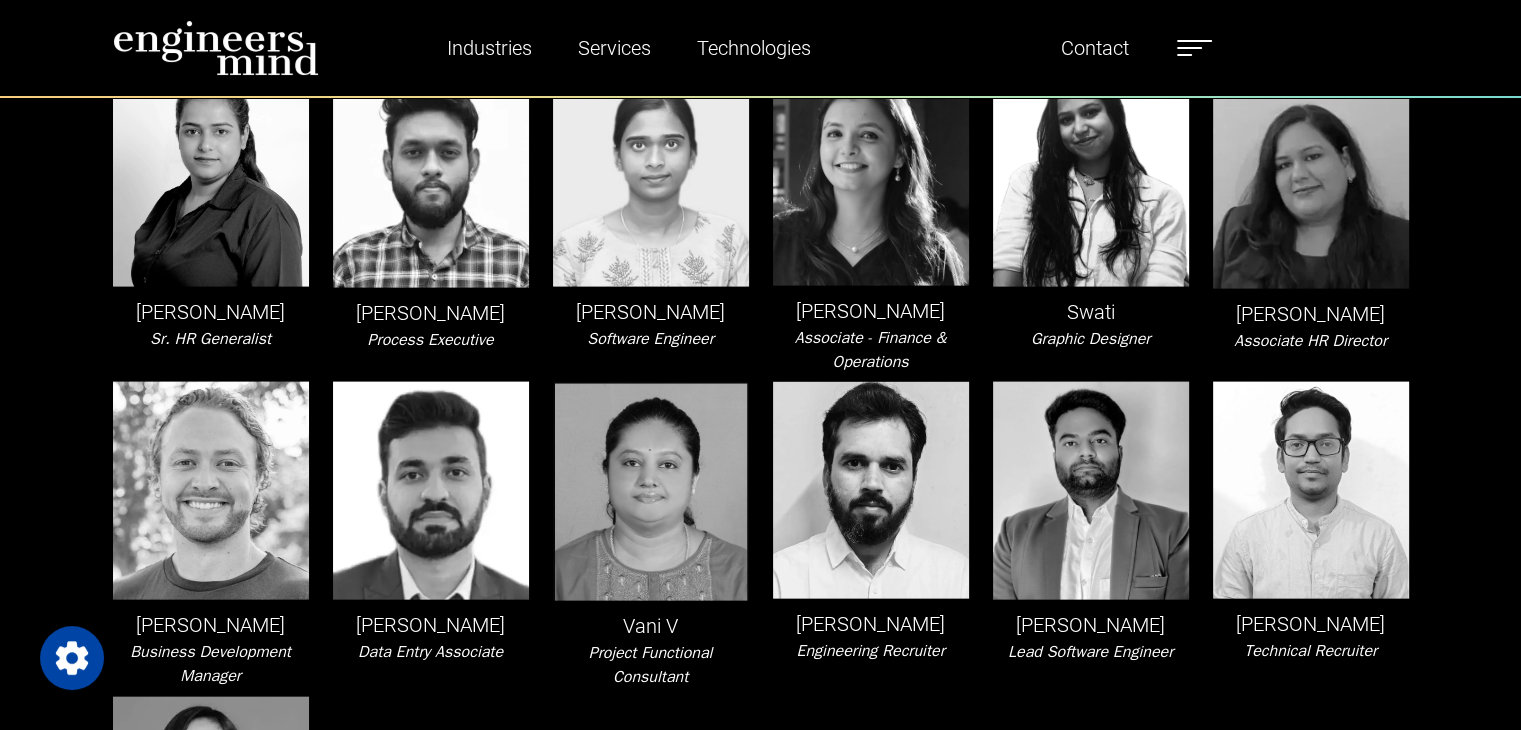 scroll, scrollTop: 4300, scrollLeft: 0, axis: vertical 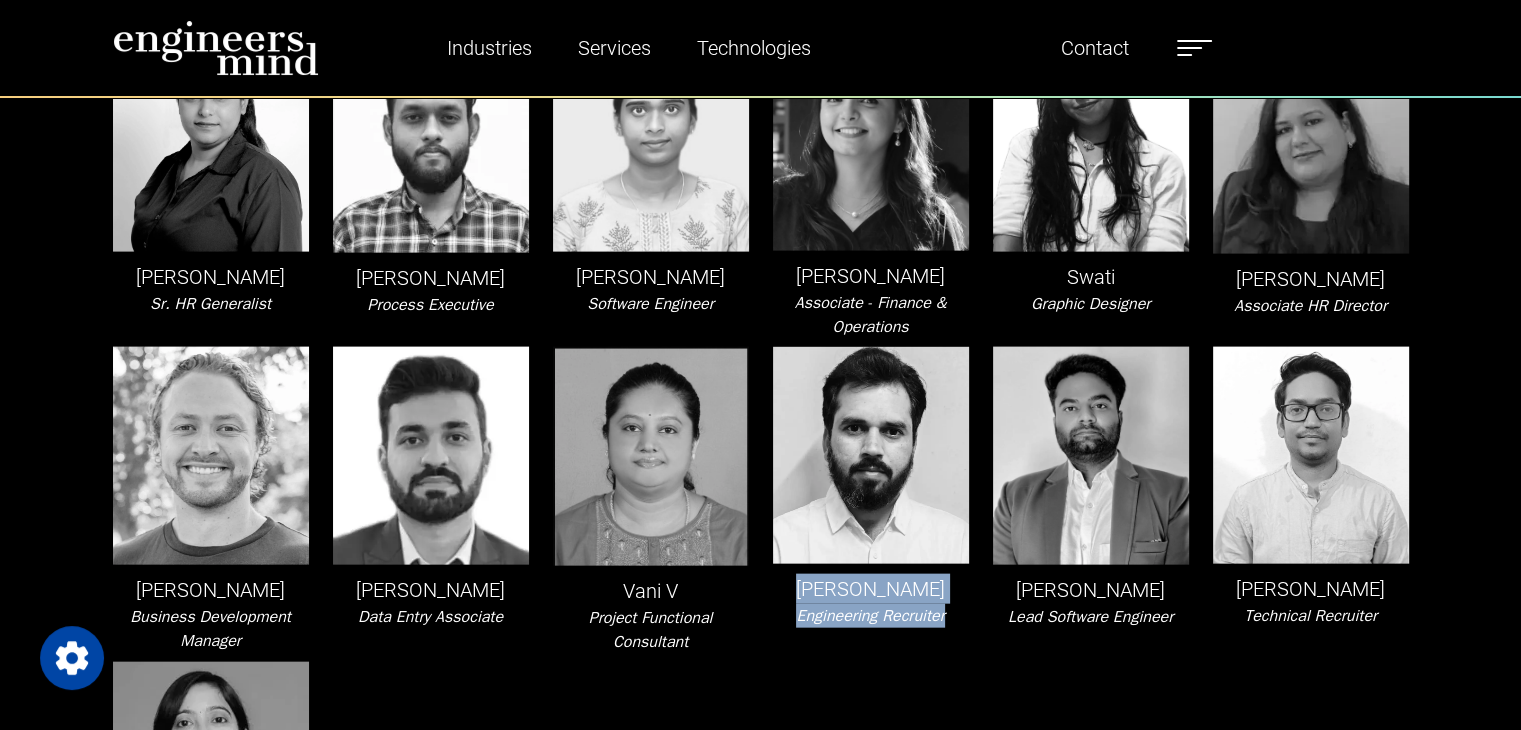 drag, startPoint x: 786, startPoint y: 441, endPoint x: 961, endPoint y: 473, distance: 177.90166 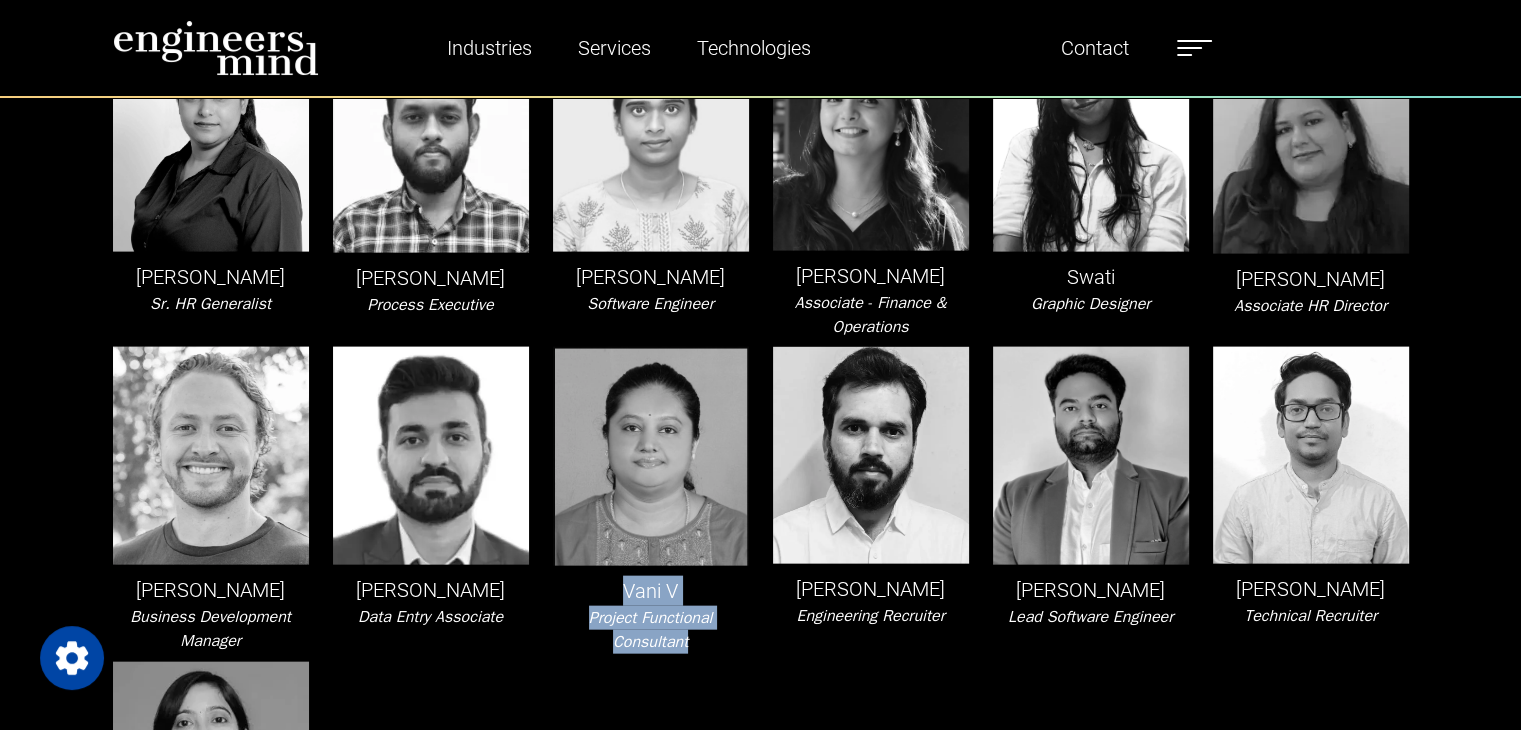 drag, startPoint x: 613, startPoint y: 436, endPoint x: 698, endPoint y: 515, distance: 116.0431 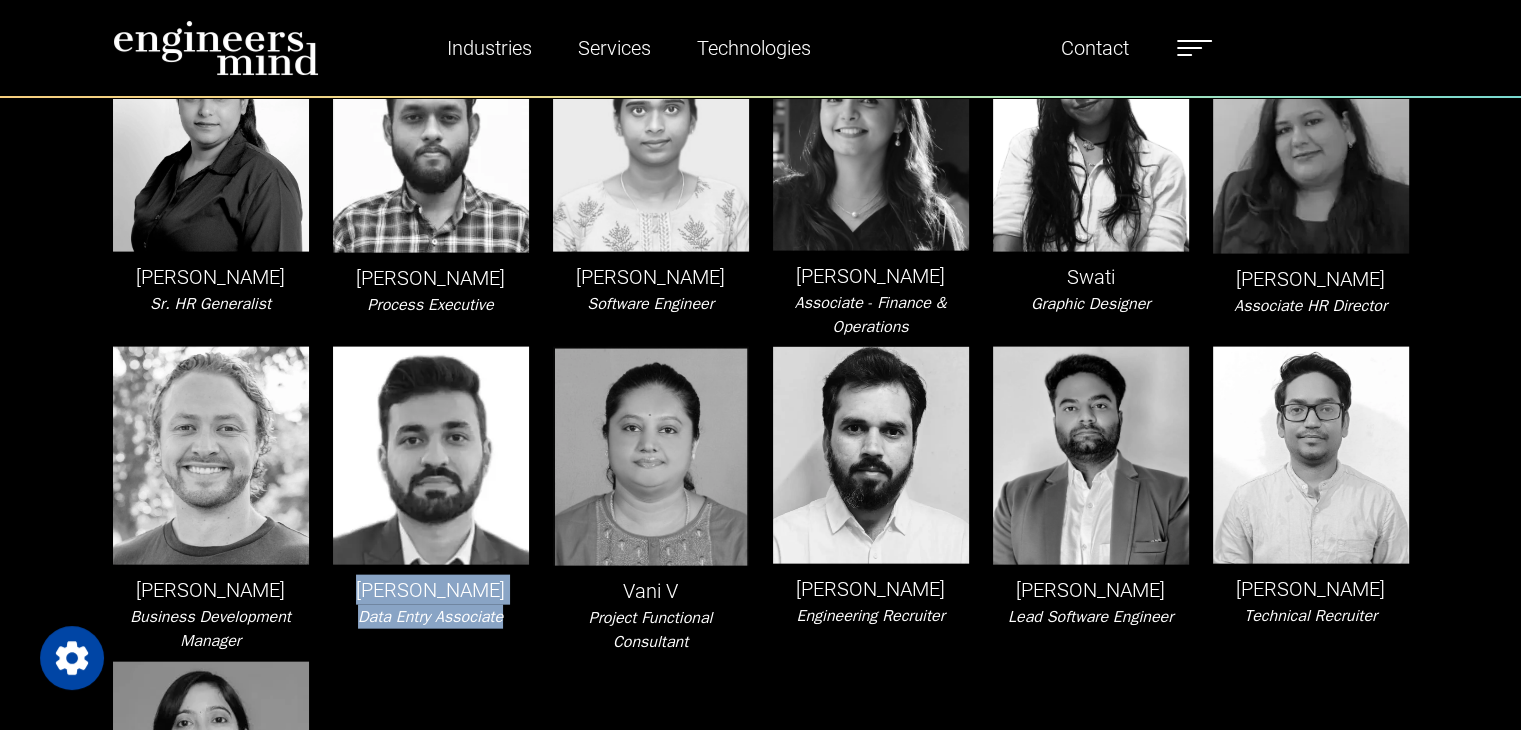 drag, startPoint x: 348, startPoint y: 425, endPoint x: 516, endPoint y: 464, distance: 172.46739 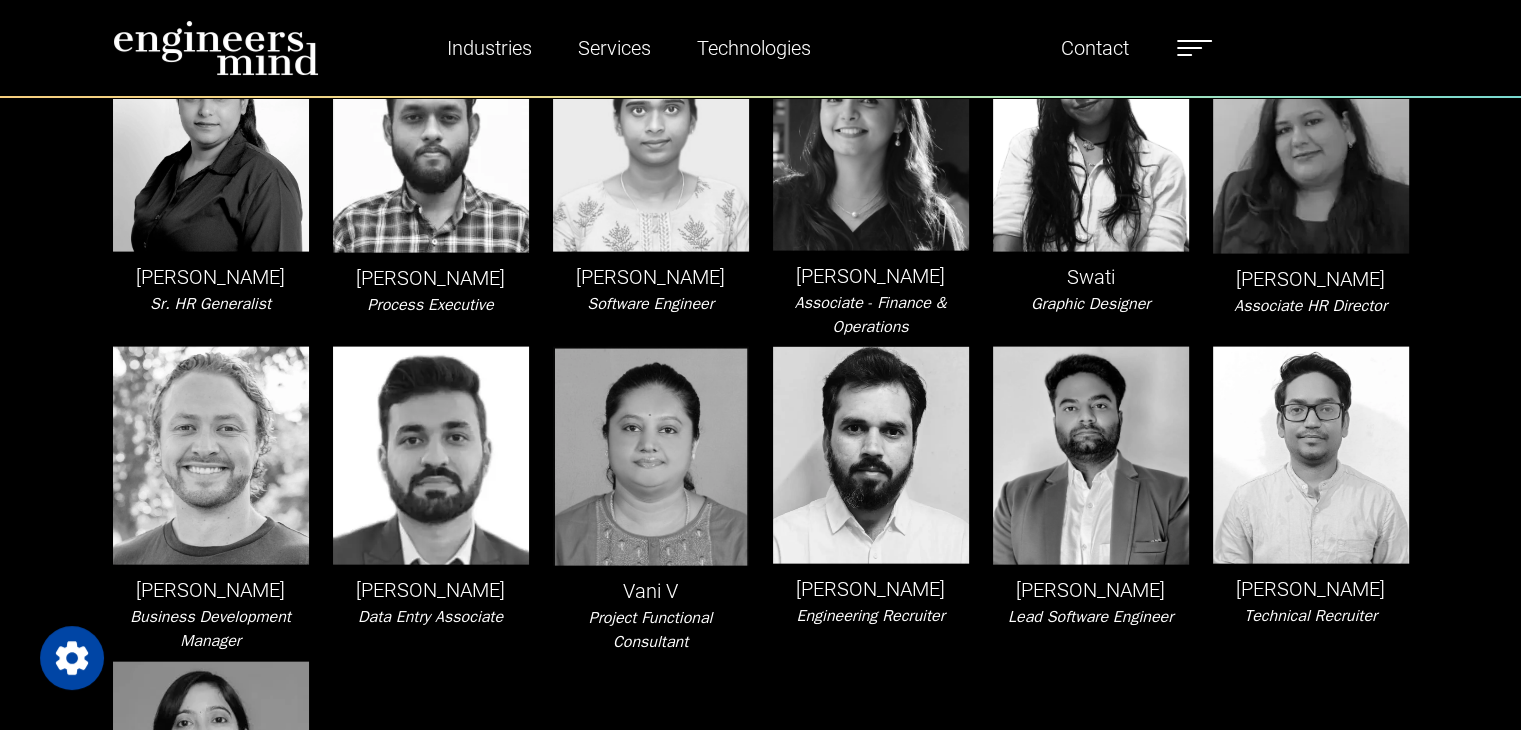 click on "[PERSON_NAME] Product Owner [PERSON_NAME] Software Engineer [PERSON_NAME] Software Engineer [PERSON_NAME] Software Engineer Akash R Test Analyst [PERSON_NAME] Software Engineer [PERSON_NAME] Associate Software Engineer [PERSON_NAME] [PERSON_NAME] Test Analyst [PERSON_NAME] Lead Software Engineer [PERSON_NAME] Software Engineer [PERSON_NAME] Lead - Business Affairs [PERSON_NAME] Lead Software Engineer [PERSON_NAME] Software Engineer [PERSON_NAME] UI/UX Designer [PERSON_NAME] Talent Acquisition Associate [PERSON_NAME] Senior Test Engineer [PERSON_NAME] Azure Data Architect [PERSON_NAME] Chechi Data Entry Associate [PERSON_NAME] Product Owner [PERSON_NAME] CEO [PERSON_NAME] M365 Systems Adminstrator [PERSON_NAME] Director of Technology [PERSON_NAME] Software Engineer [PERSON_NAME] Operations Associate [PERSON_NAME]. M365 Systems Analyst [PERSON_NAME] Associate Software Engineer, Liferay [PERSON_NAME] Min Vice President - Sales & Strategy Jayesh Goswami [DOMAIN_NAME] Engineer [PERSON_NAME] Associate Software Engineer [PERSON_NAME]" at bounding box center [761, -1549] 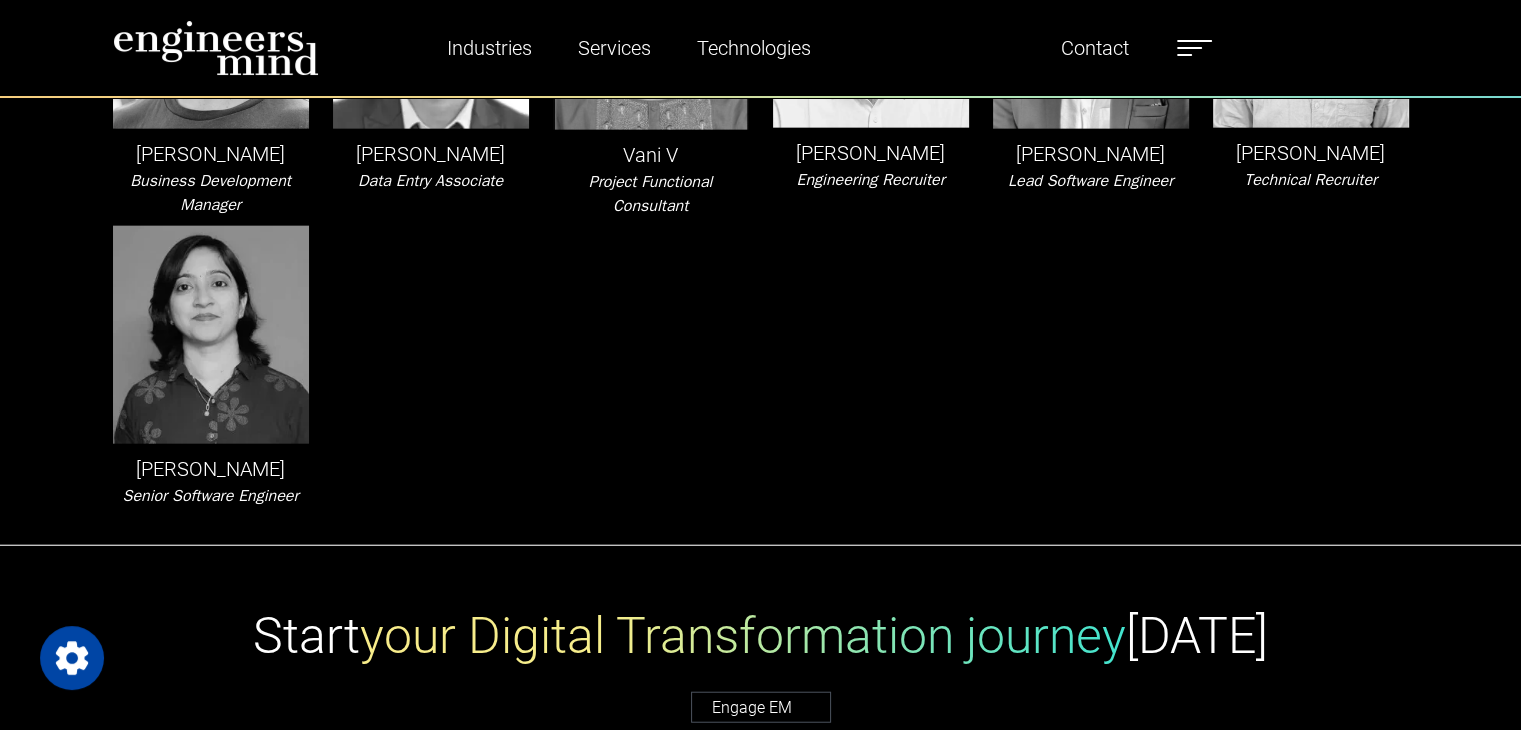 scroll, scrollTop: 4900, scrollLeft: 0, axis: vertical 